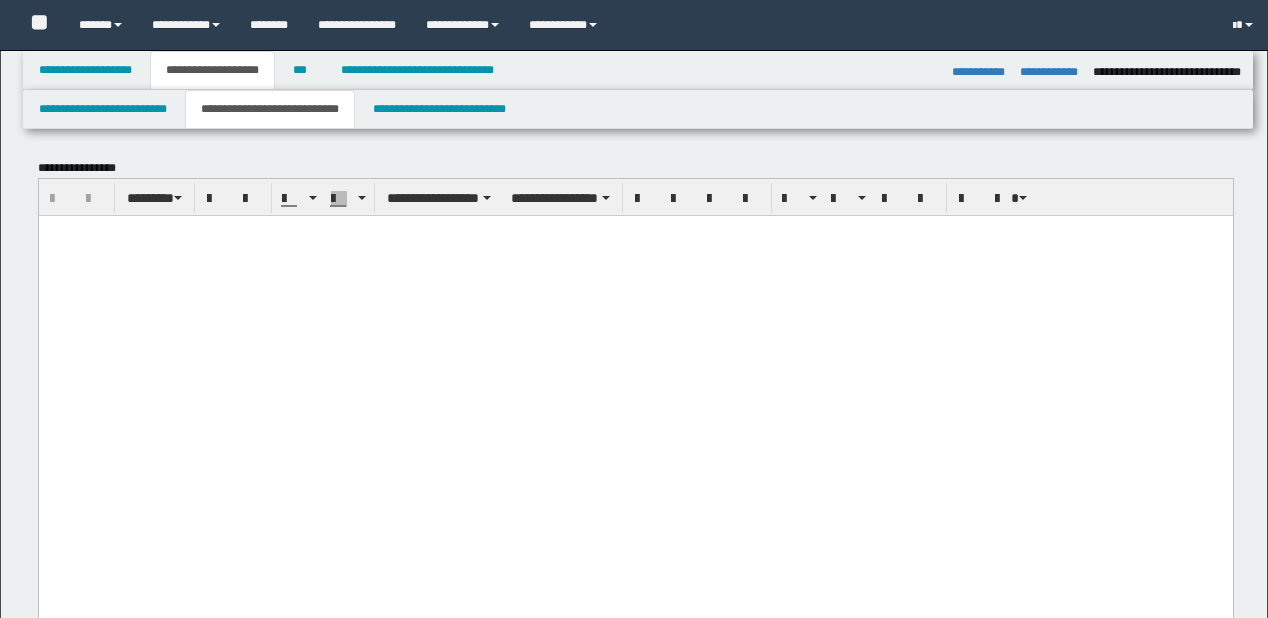 select on "*" 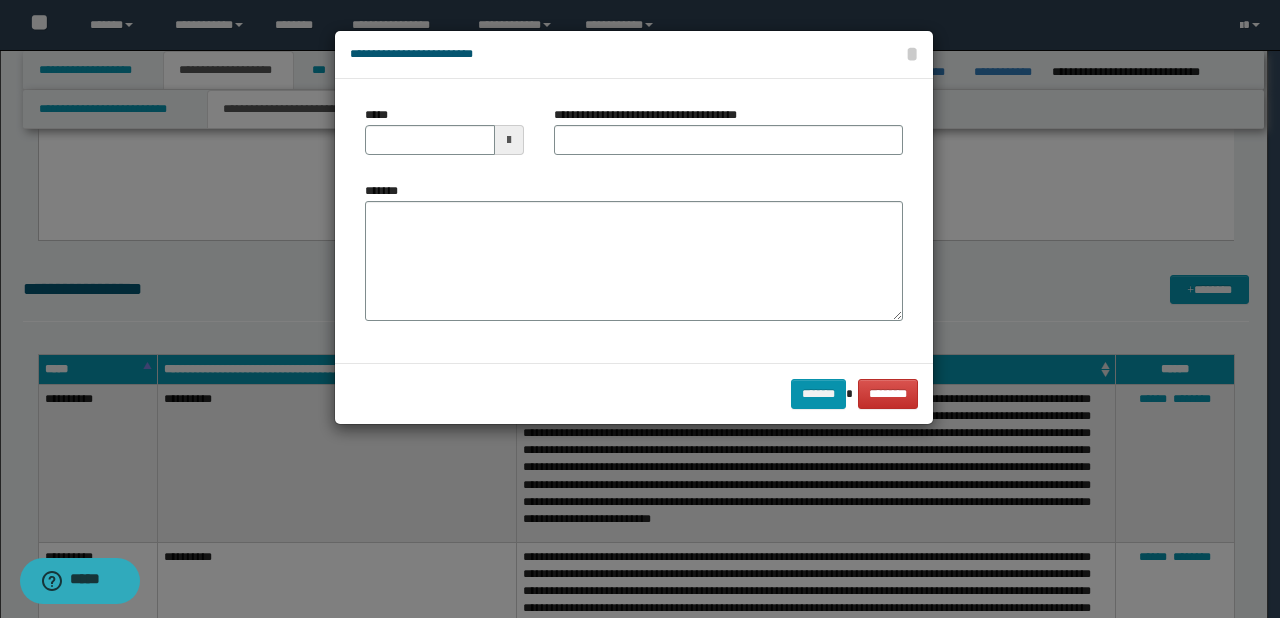 scroll, scrollTop: 0, scrollLeft: 0, axis: both 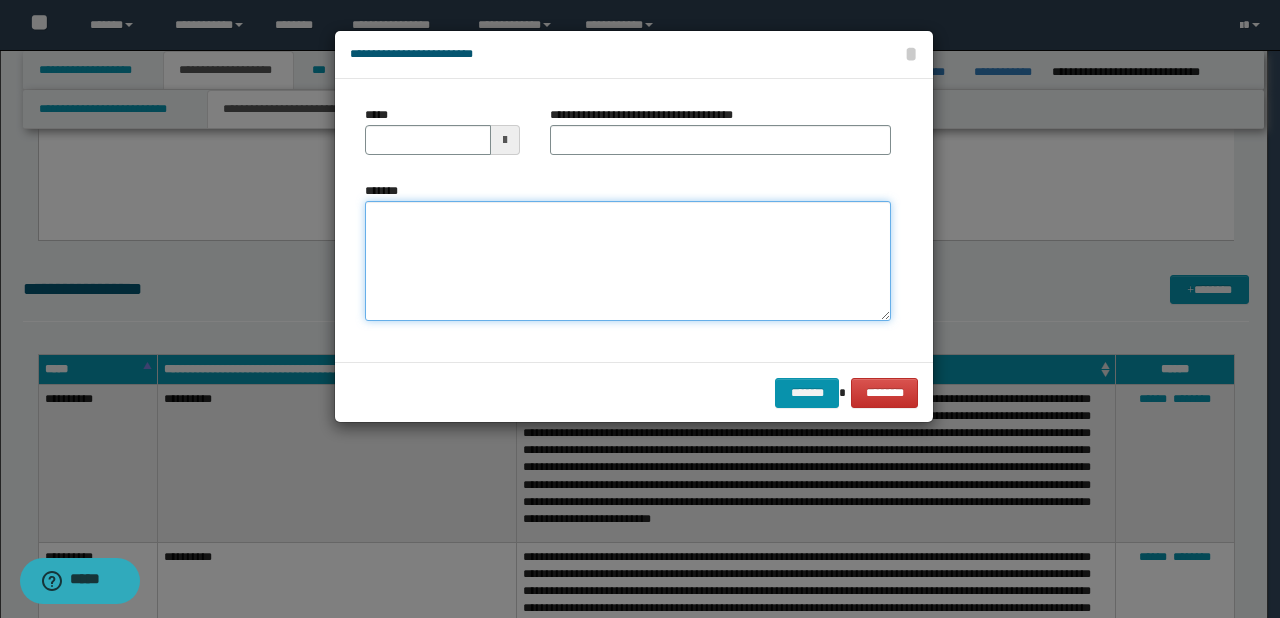 click on "*******" at bounding box center (628, 261) 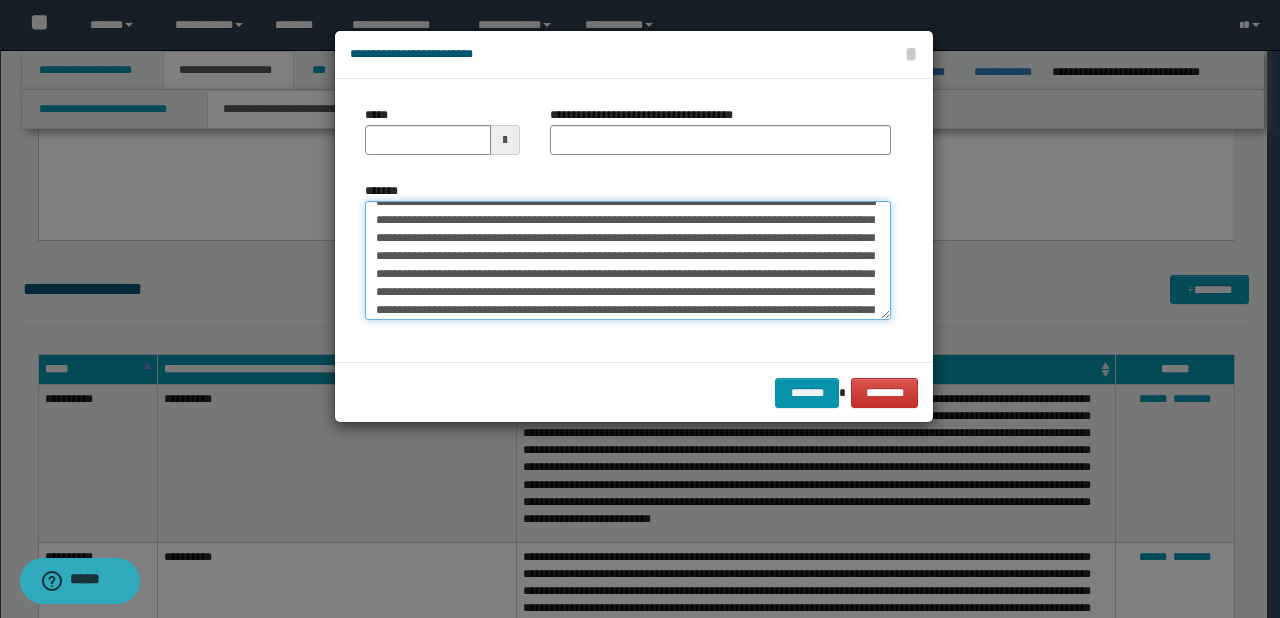 scroll, scrollTop: 0, scrollLeft: 0, axis: both 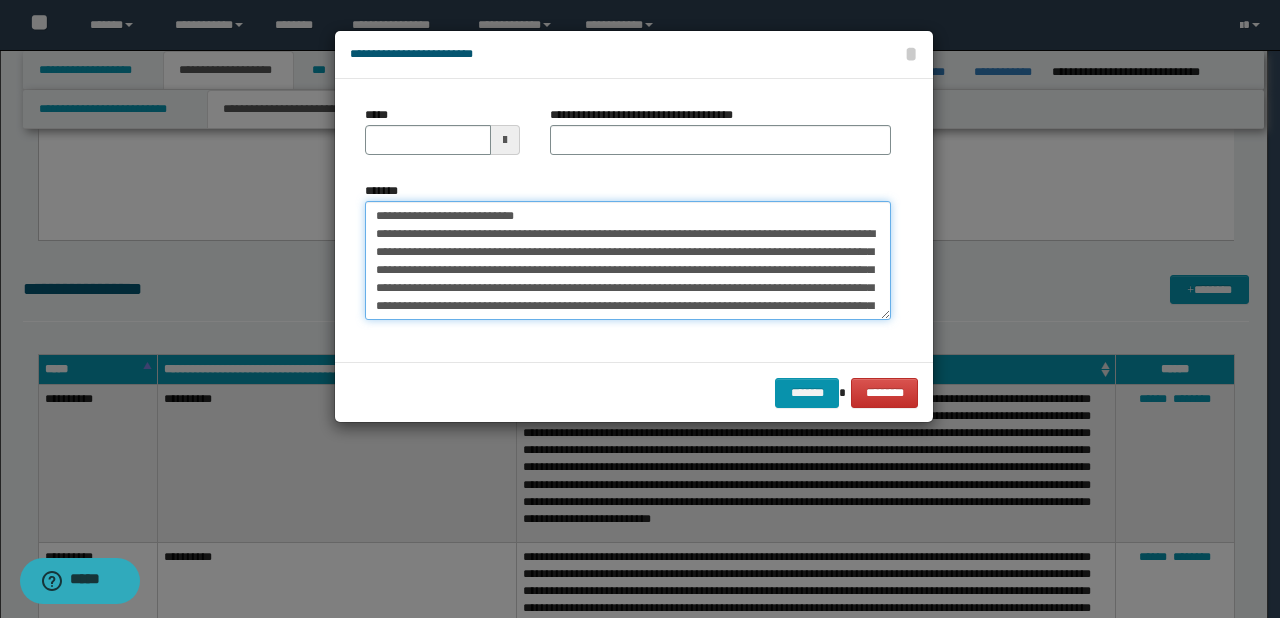 drag, startPoint x: 438, startPoint y: 216, endPoint x: 371, endPoint y: 205, distance: 67.89698 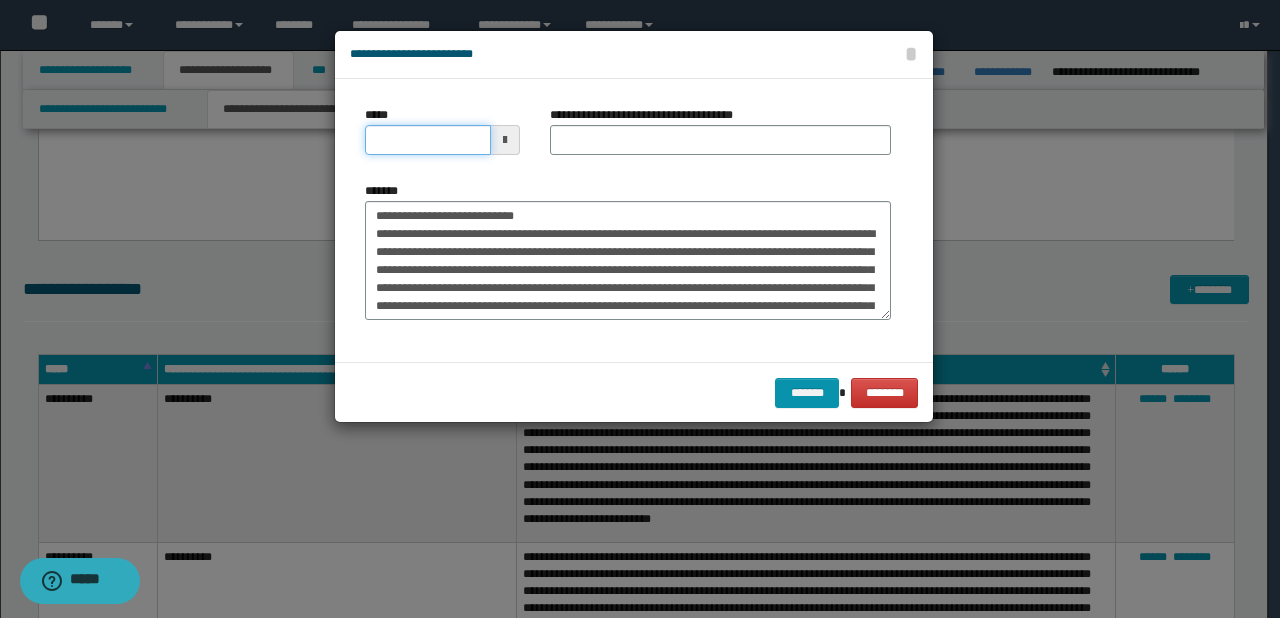 click on "*****" at bounding box center [428, 140] 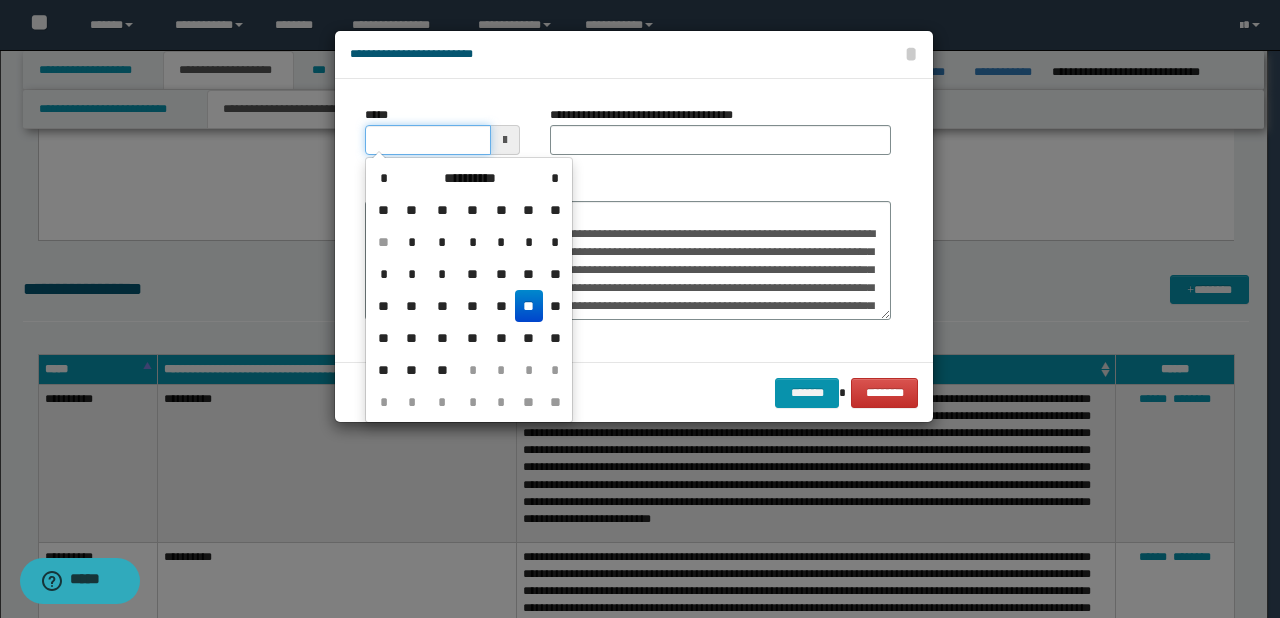 type on "**********" 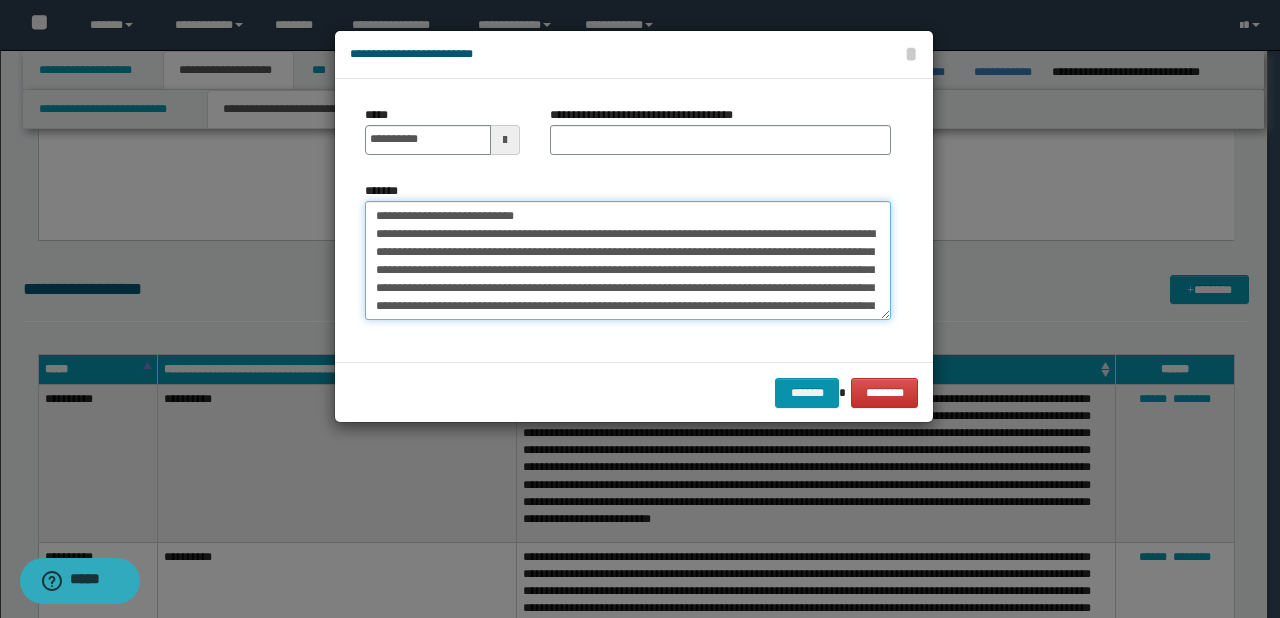 click on "*******" at bounding box center (628, 261) 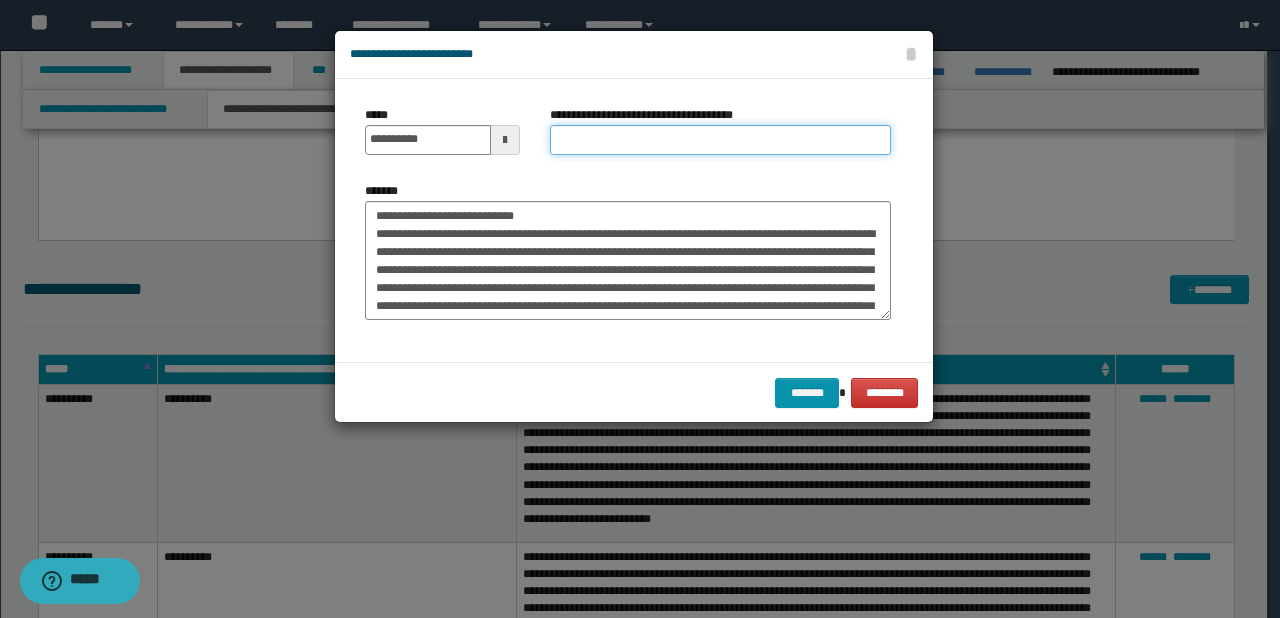click on "**********" at bounding box center [720, 140] 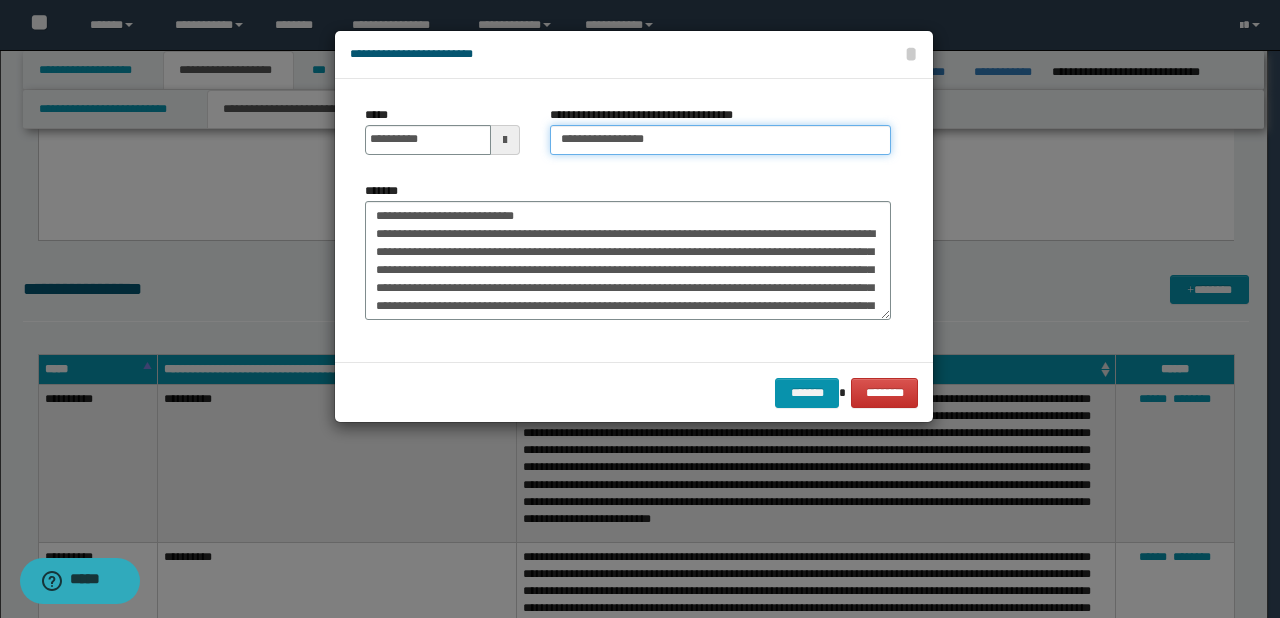 type on "**********" 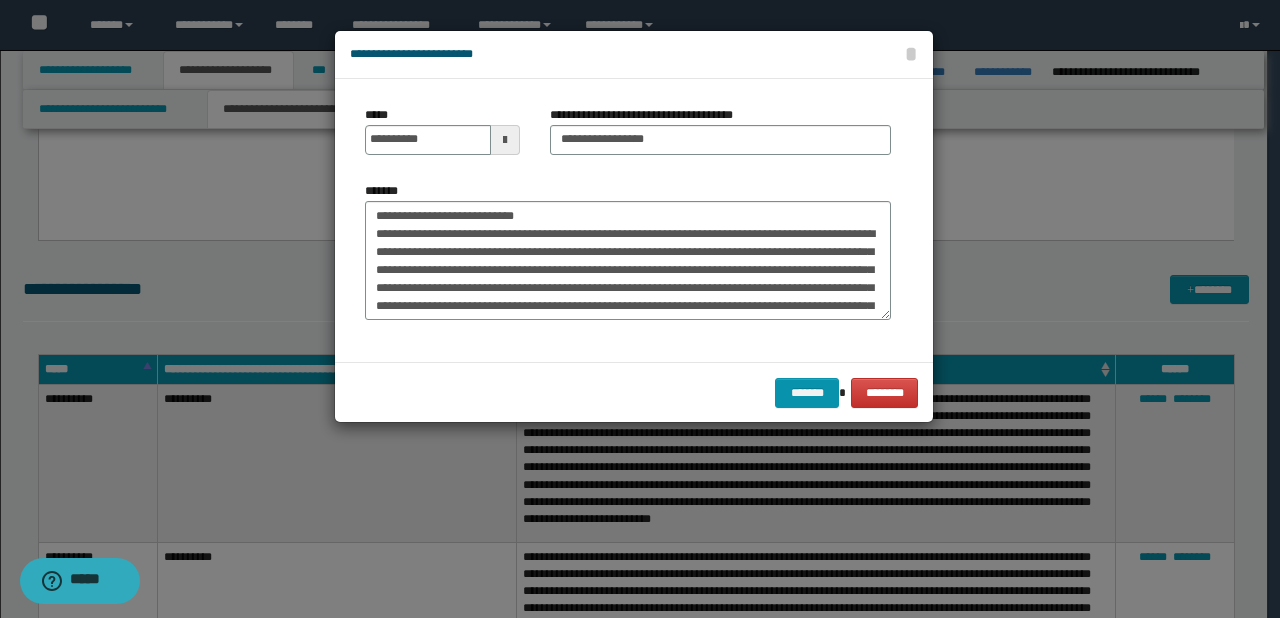 click on "*******" at bounding box center [628, 251] 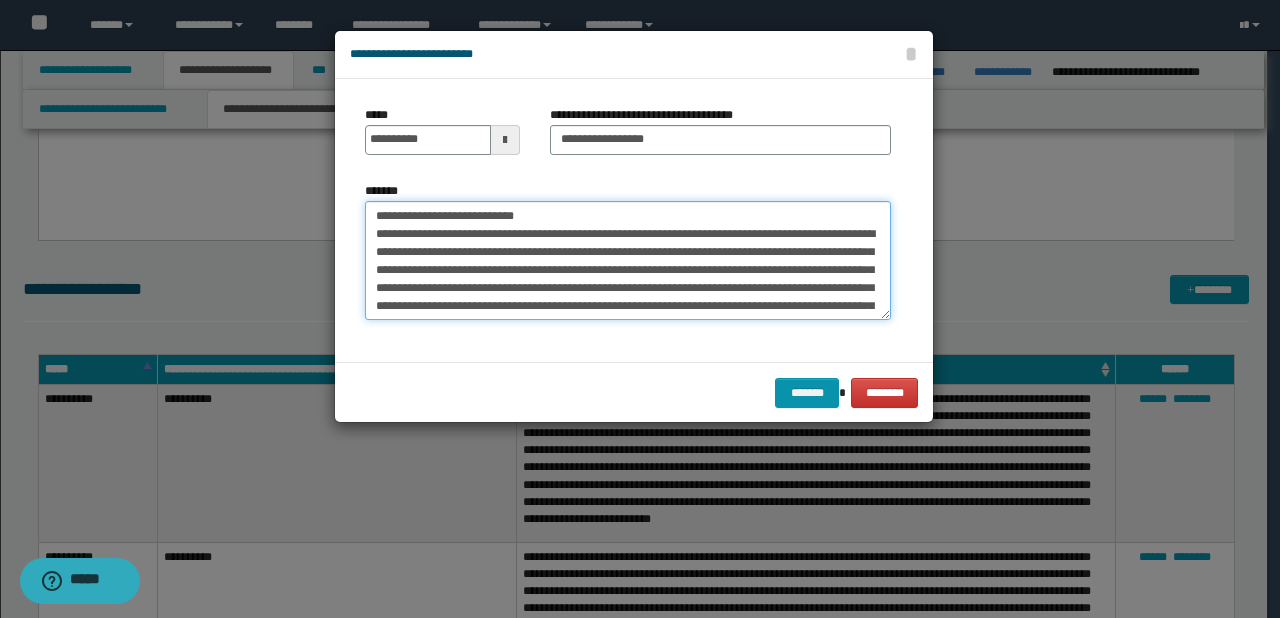 drag, startPoint x: 592, startPoint y: 215, endPoint x: 166, endPoint y: 204, distance: 426.142 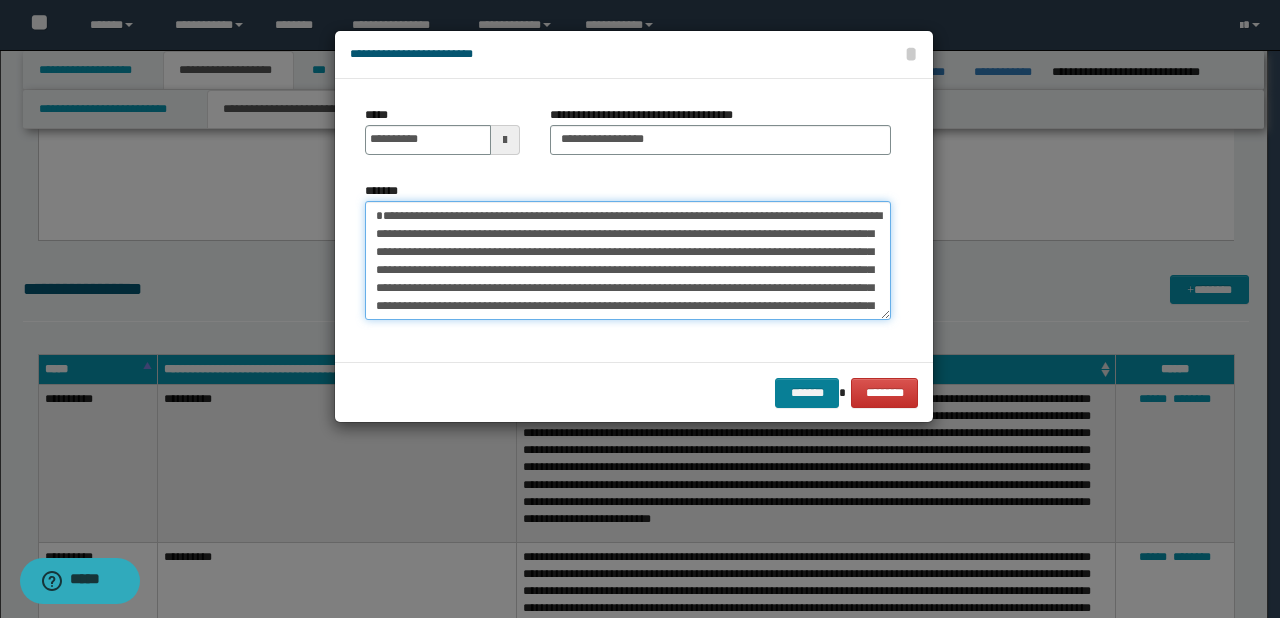 type on "**********" 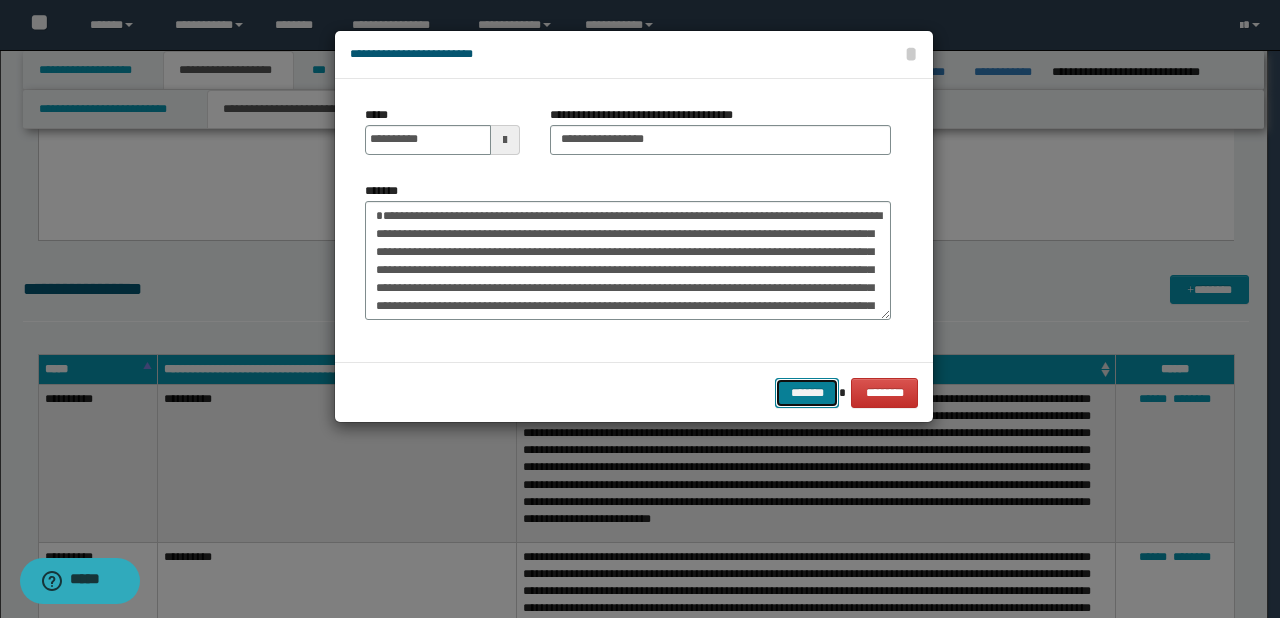 click on "*******" at bounding box center (807, 393) 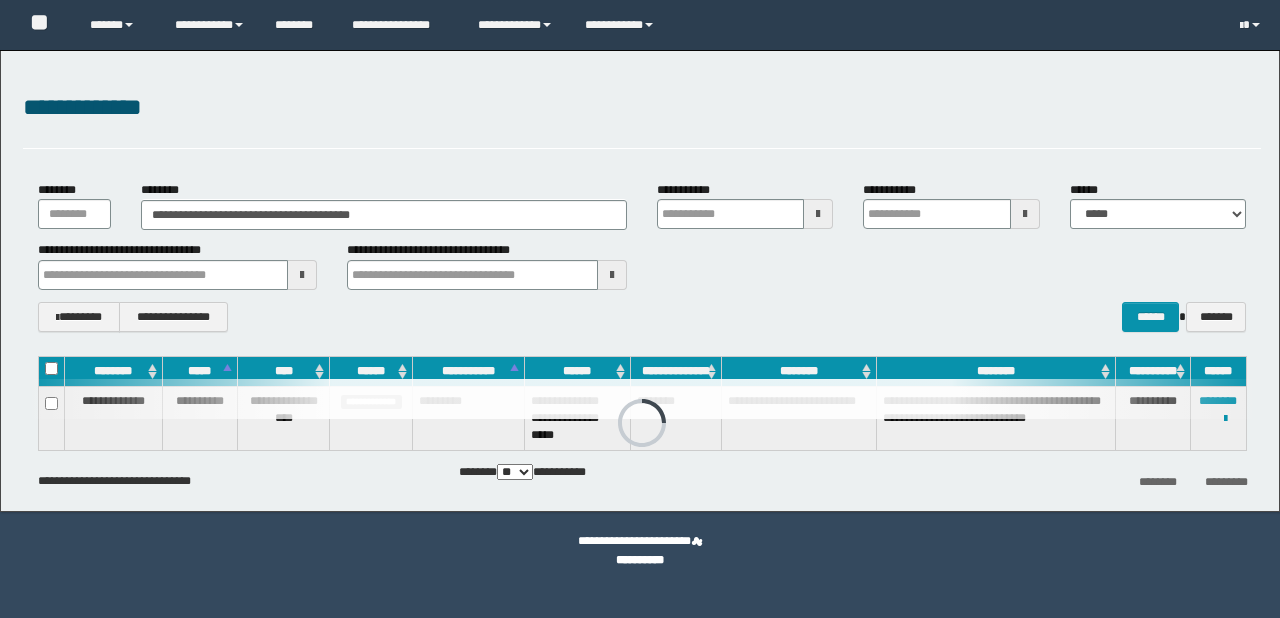 scroll, scrollTop: 0, scrollLeft: 0, axis: both 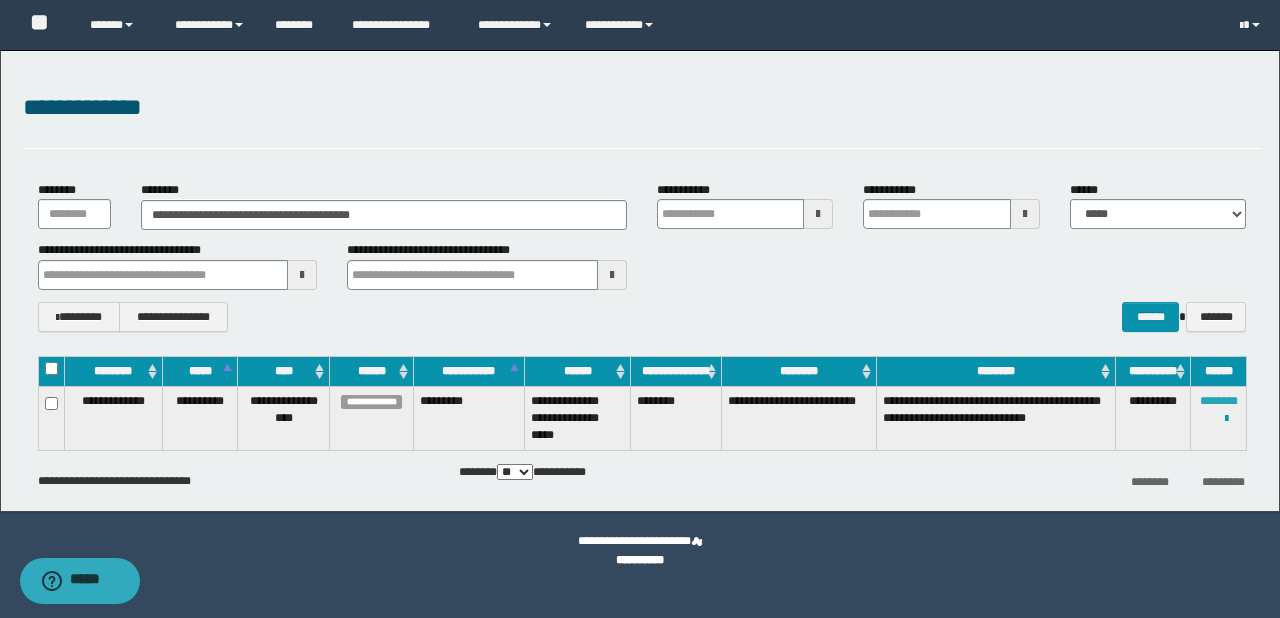 click on "********" at bounding box center (1219, 401) 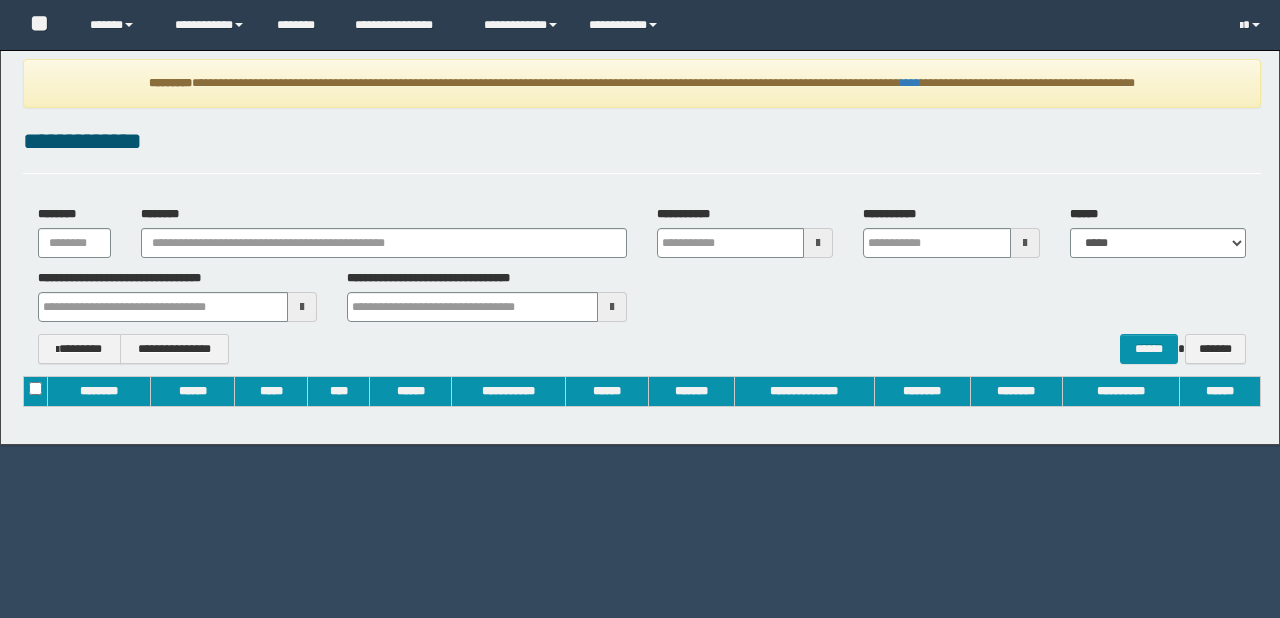 scroll, scrollTop: 0, scrollLeft: 0, axis: both 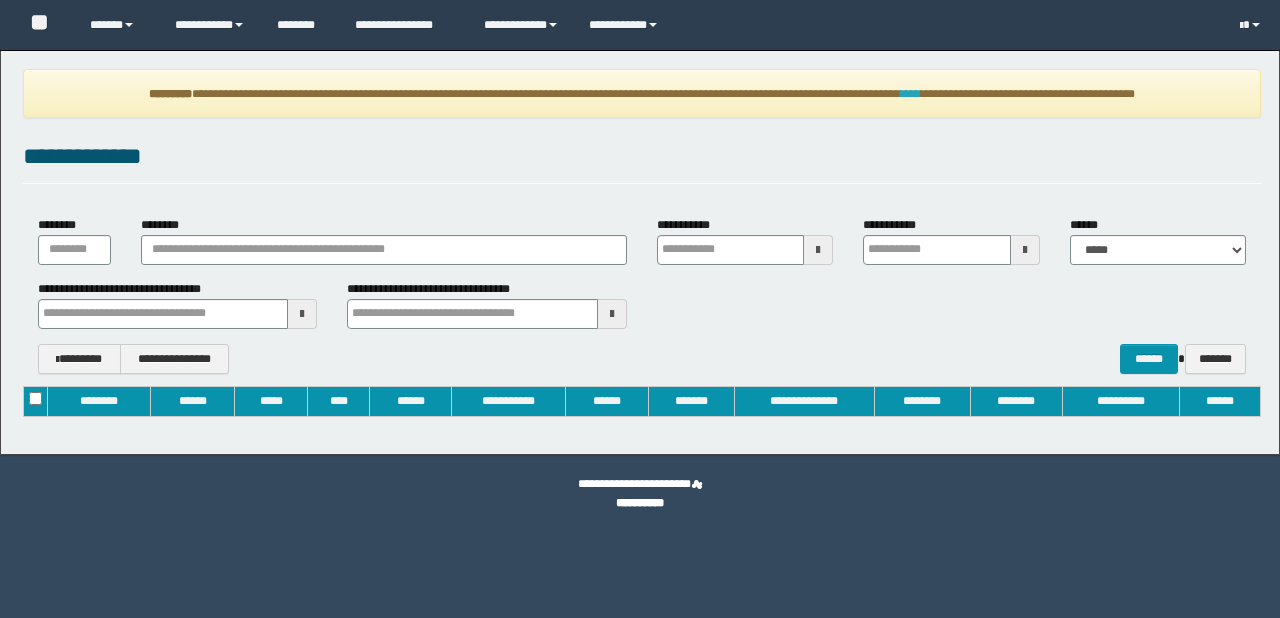 click on "****" at bounding box center [911, 94] 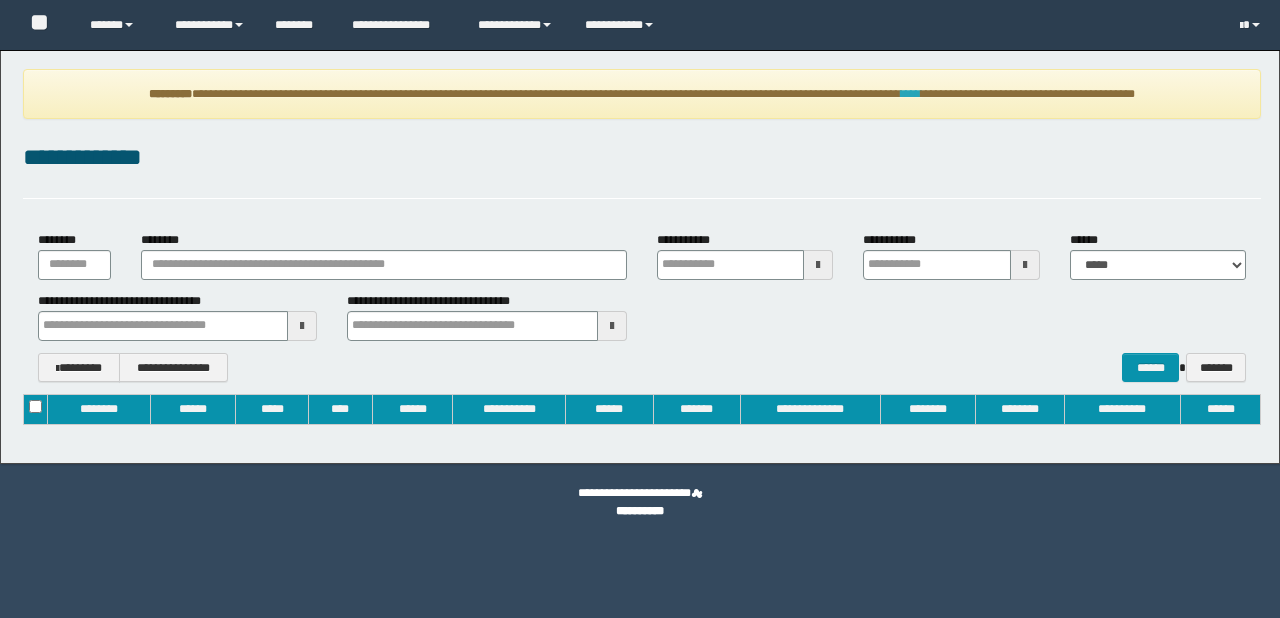 type on "**********" 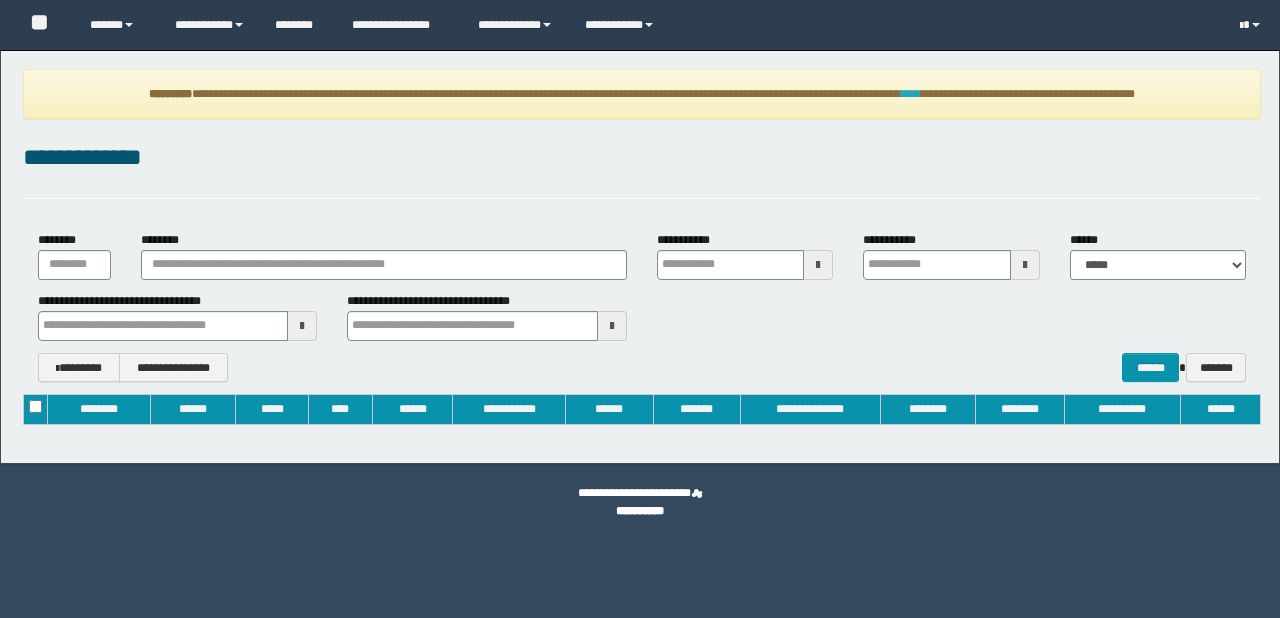 type on "**********" 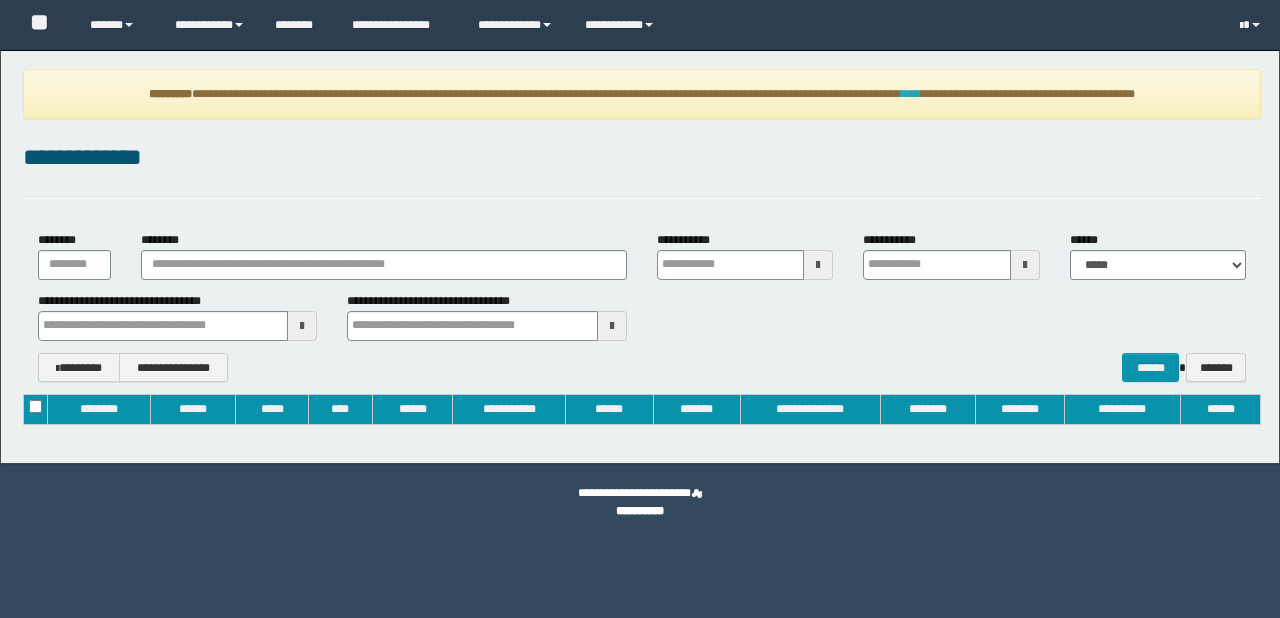 type 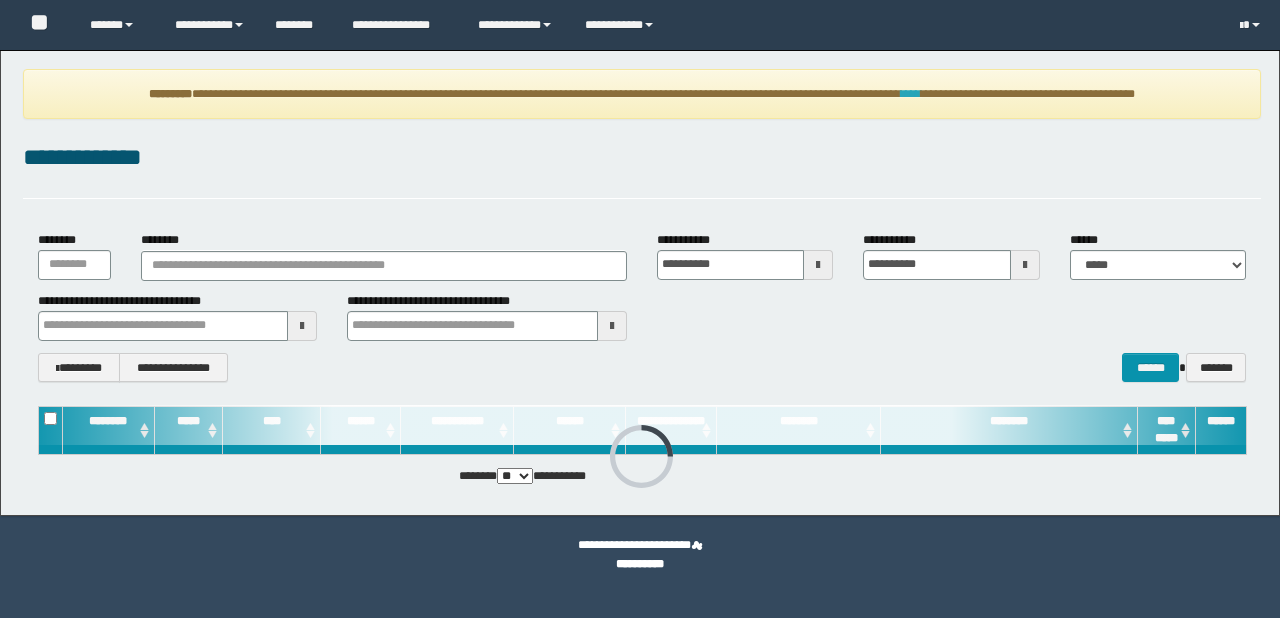 scroll, scrollTop: 0, scrollLeft: 0, axis: both 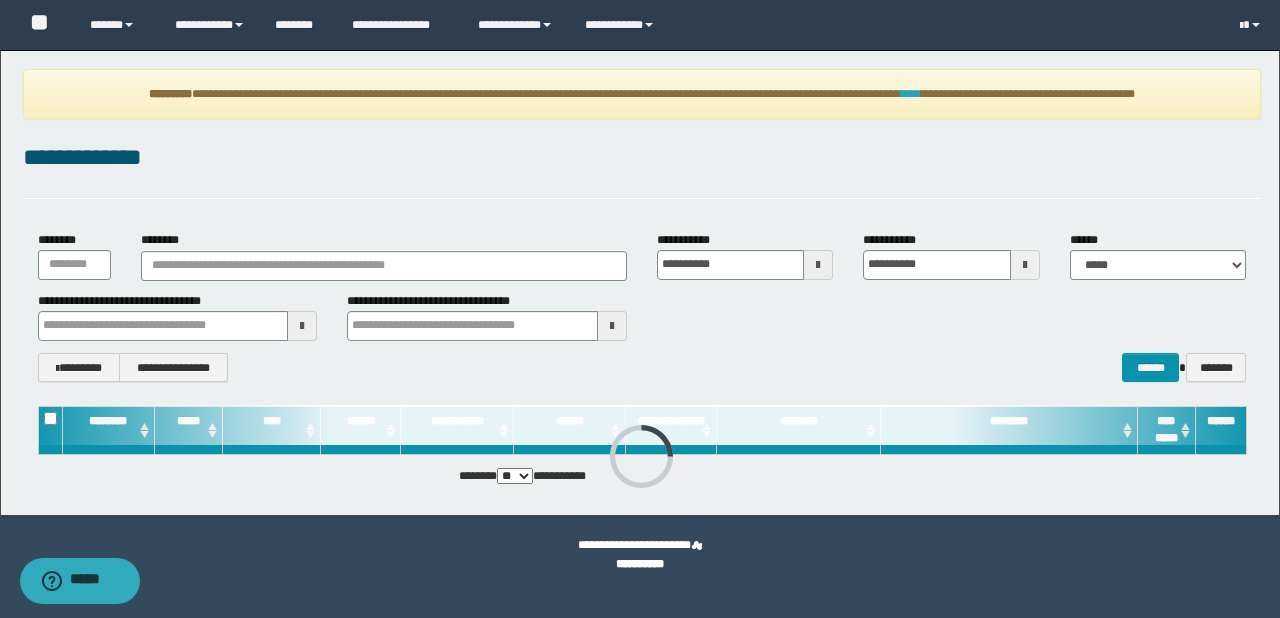 click on "****" at bounding box center [911, 94] 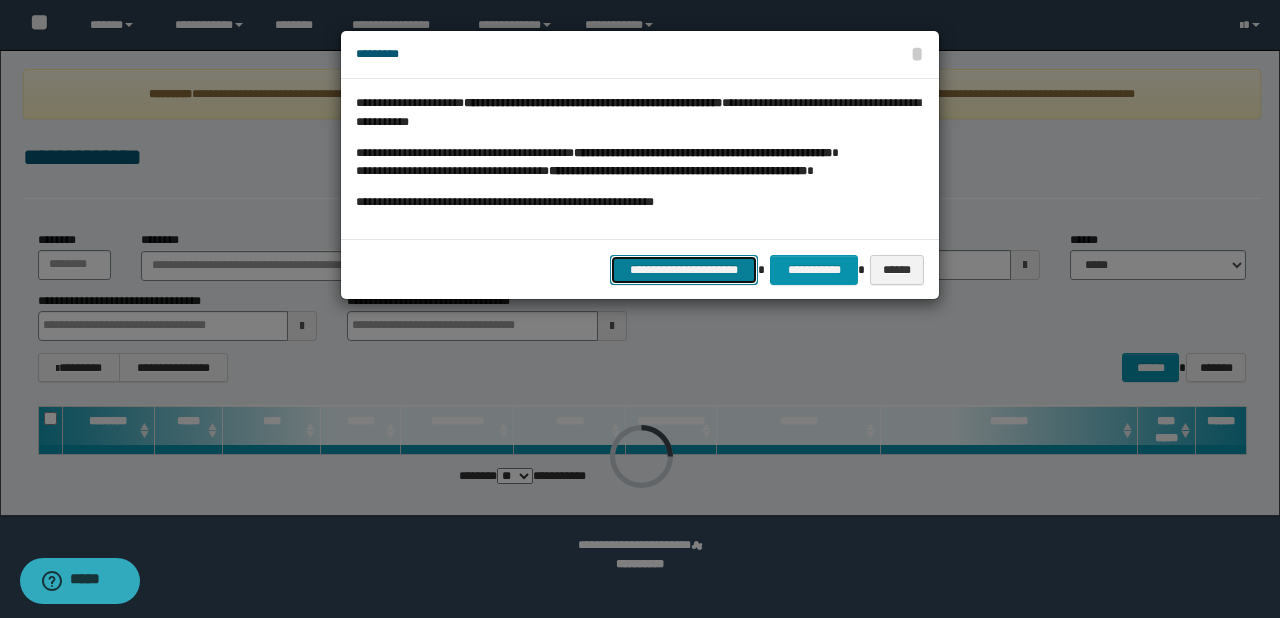 click on "**********" at bounding box center (684, 270) 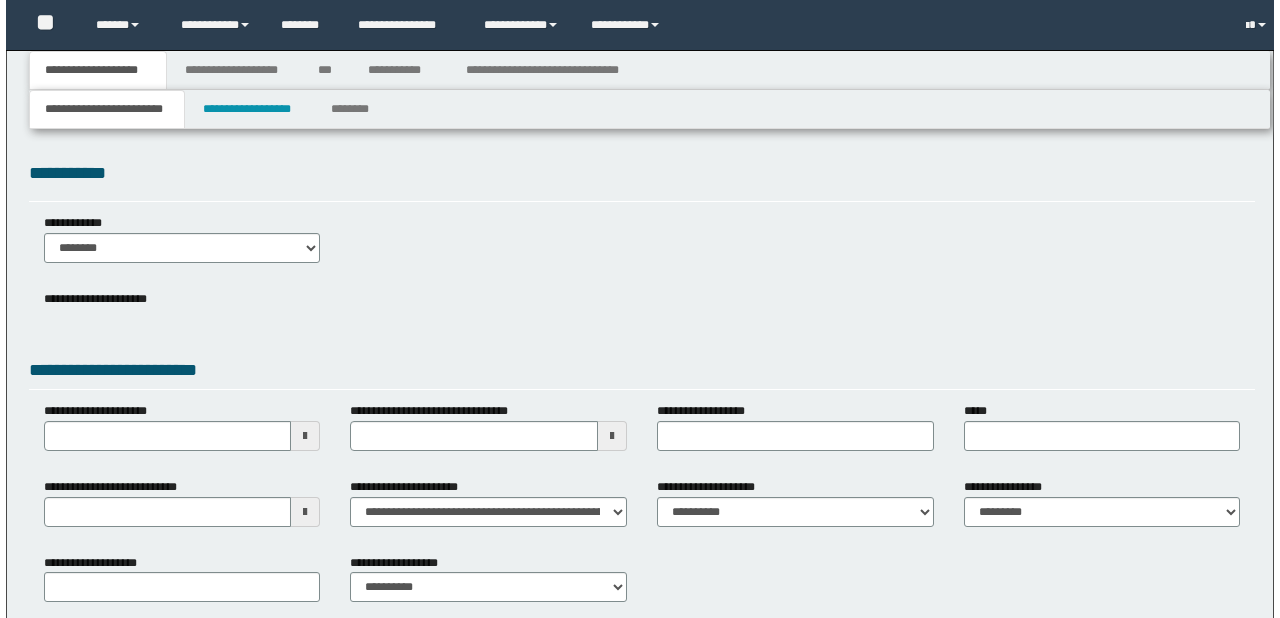 scroll, scrollTop: 0, scrollLeft: 0, axis: both 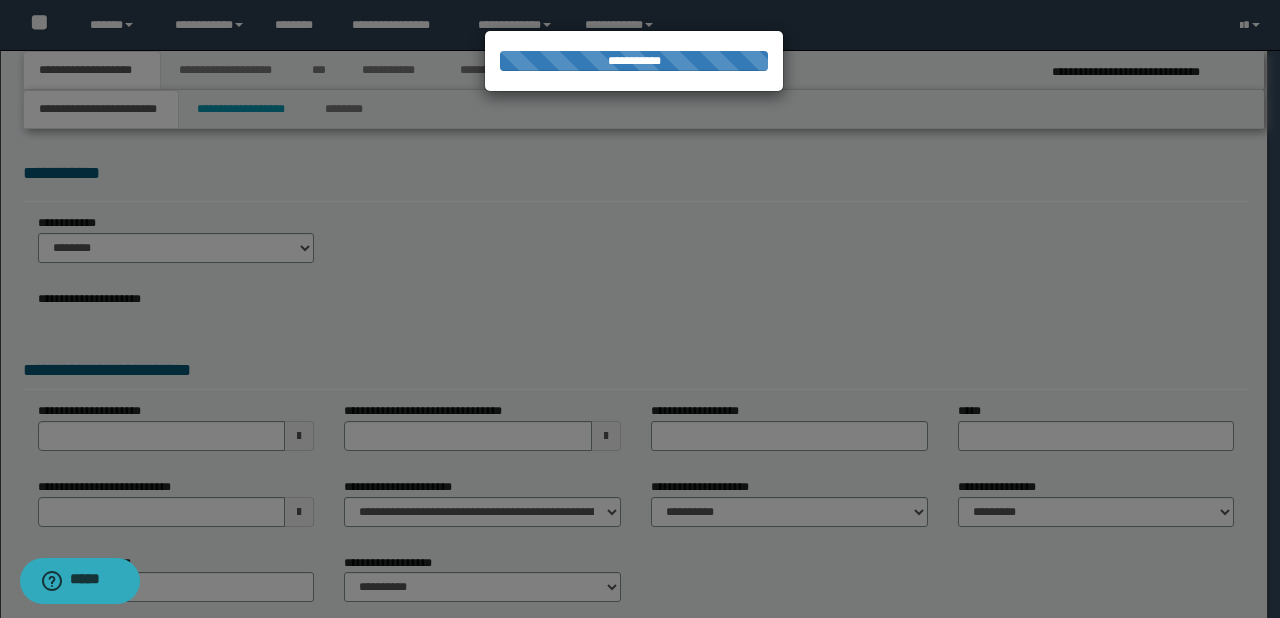 select on "*" 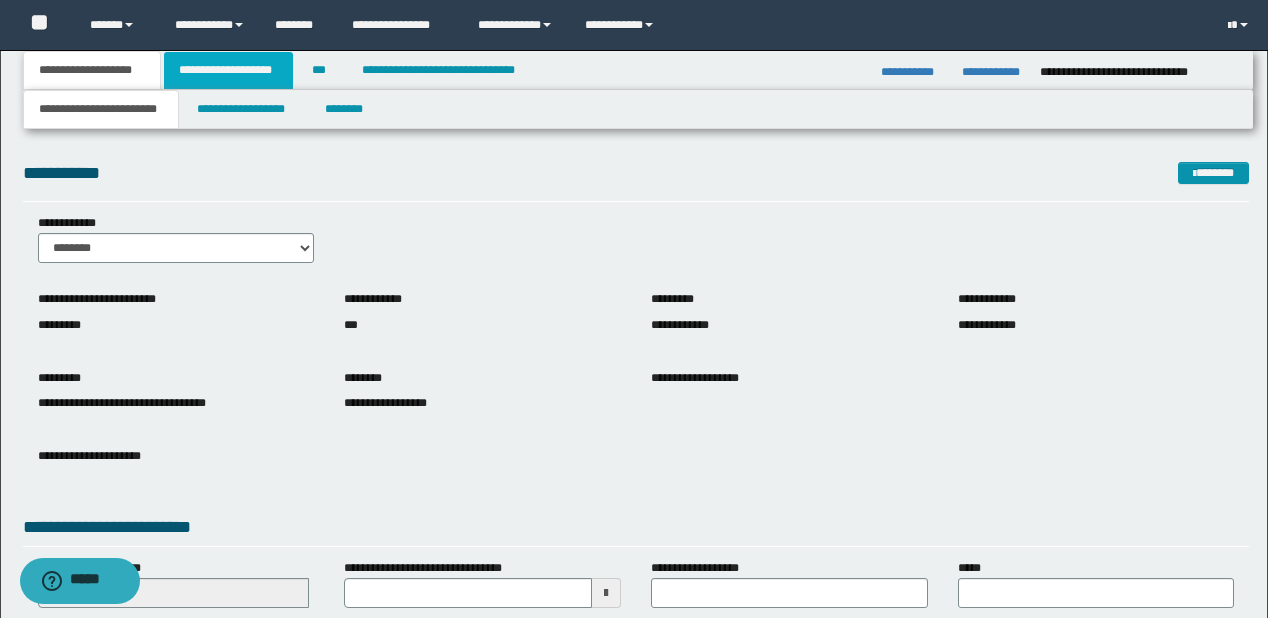 click on "**********" at bounding box center [228, 70] 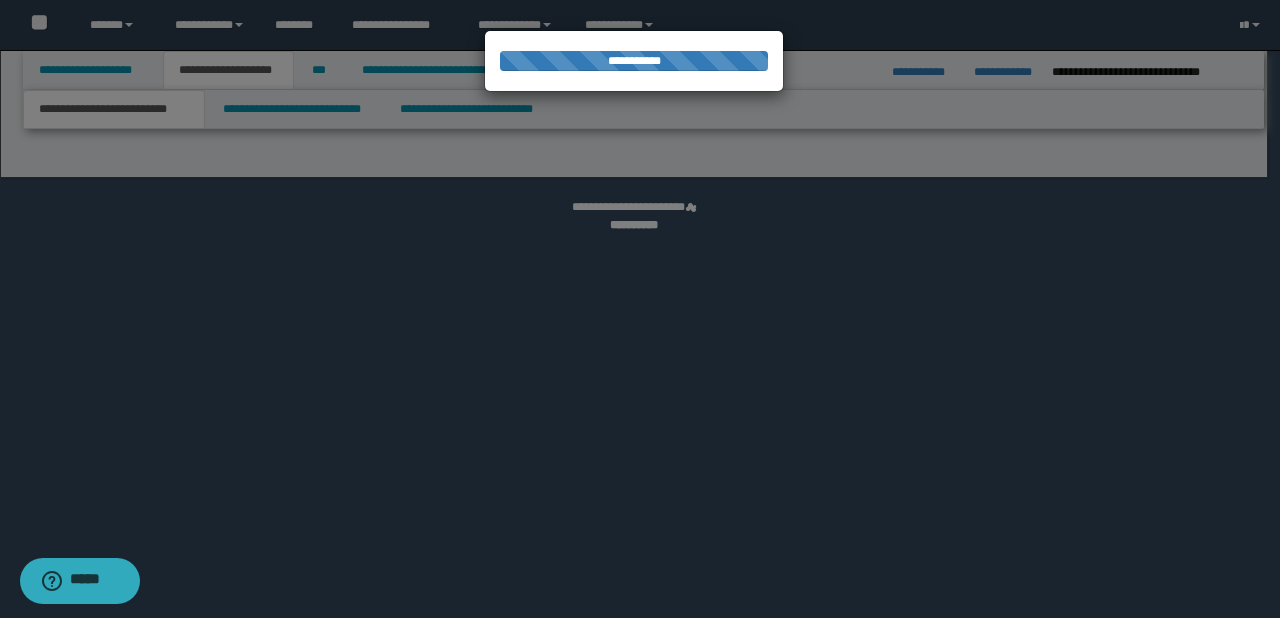 click at bounding box center (640, 309) 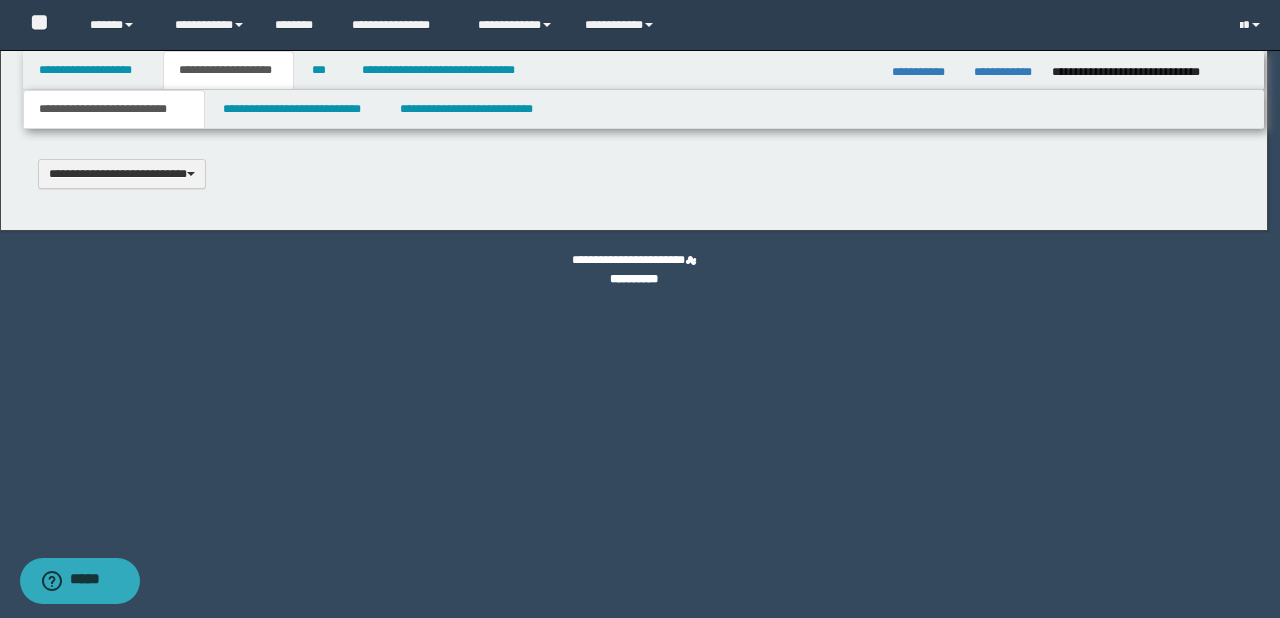 type 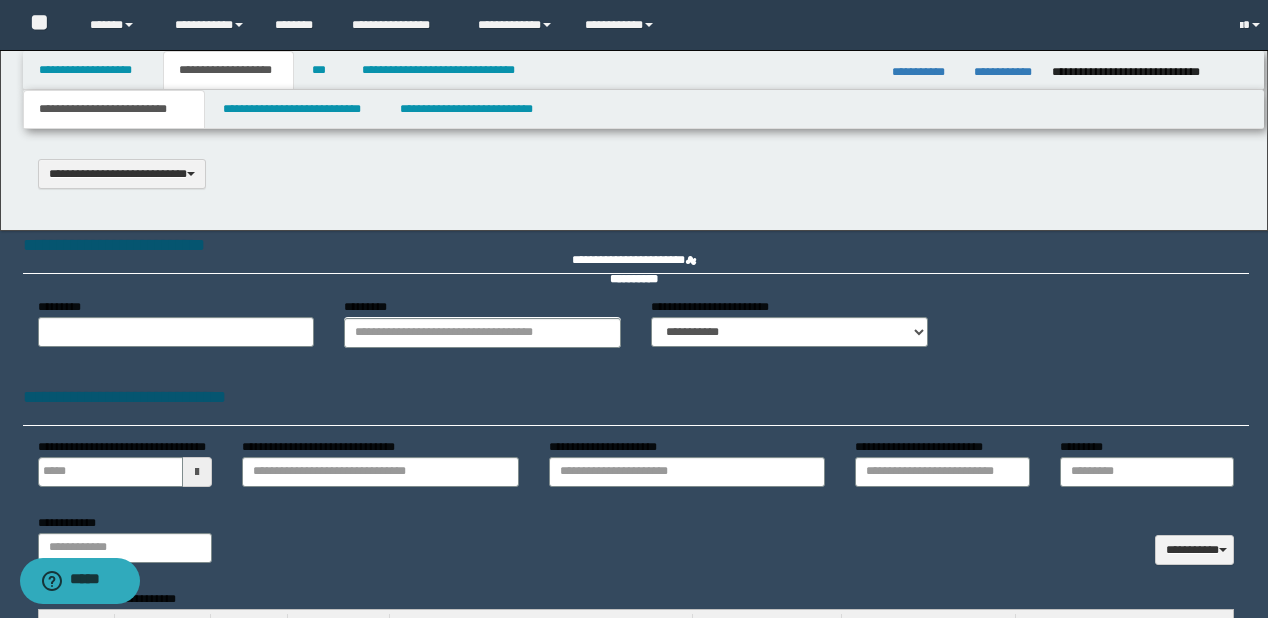 type on "********" 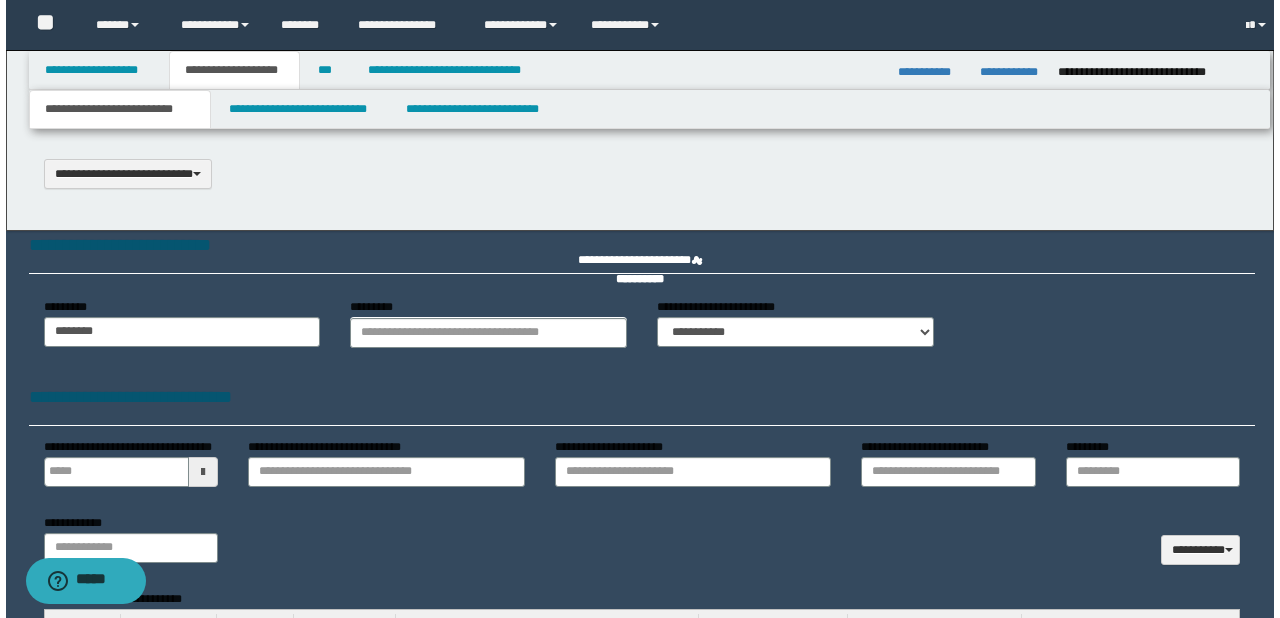 scroll, scrollTop: 0, scrollLeft: 0, axis: both 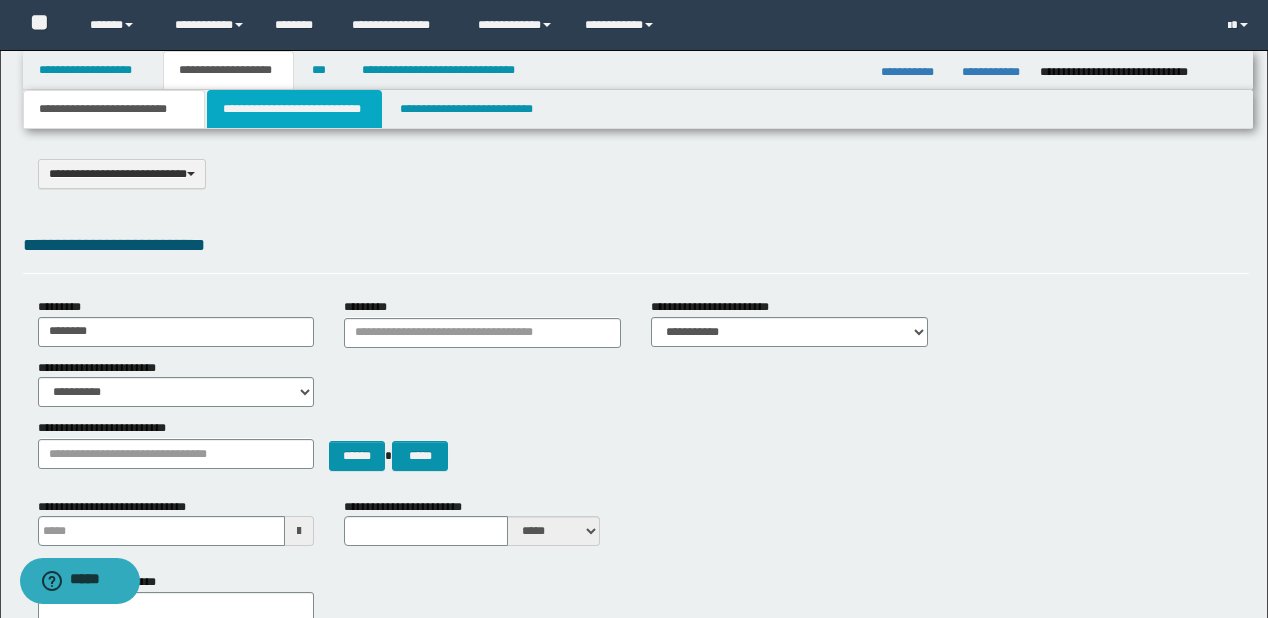 click on "**********" at bounding box center (294, 109) 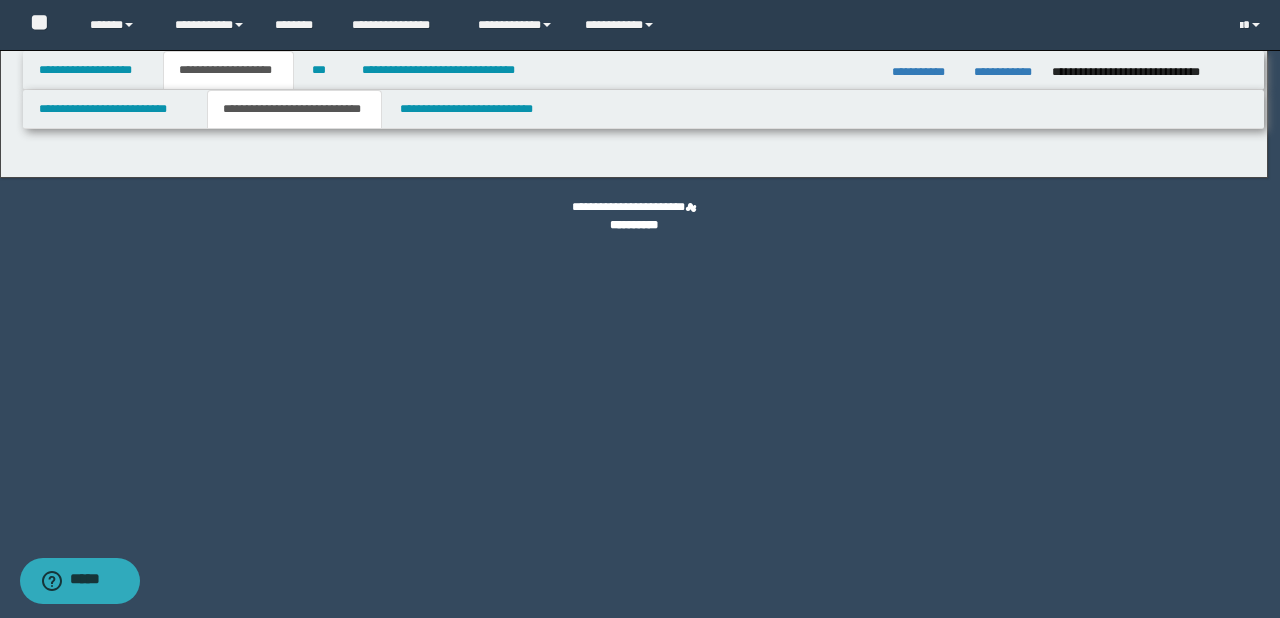 select on "*" 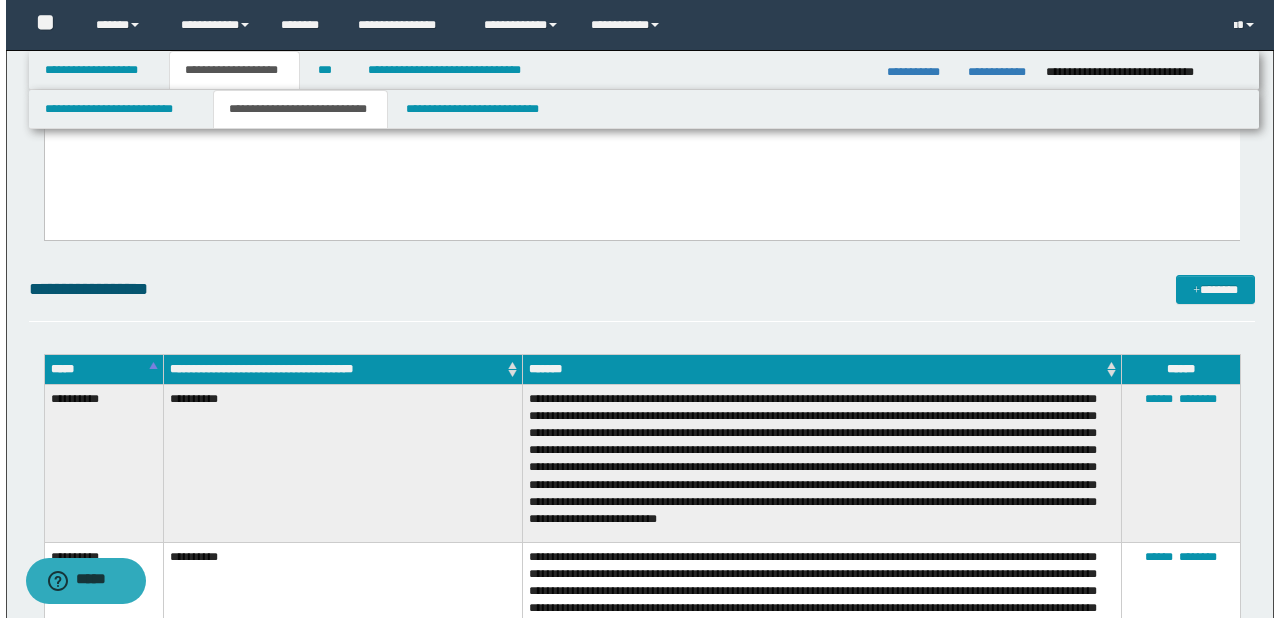 scroll, scrollTop: 3600, scrollLeft: 0, axis: vertical 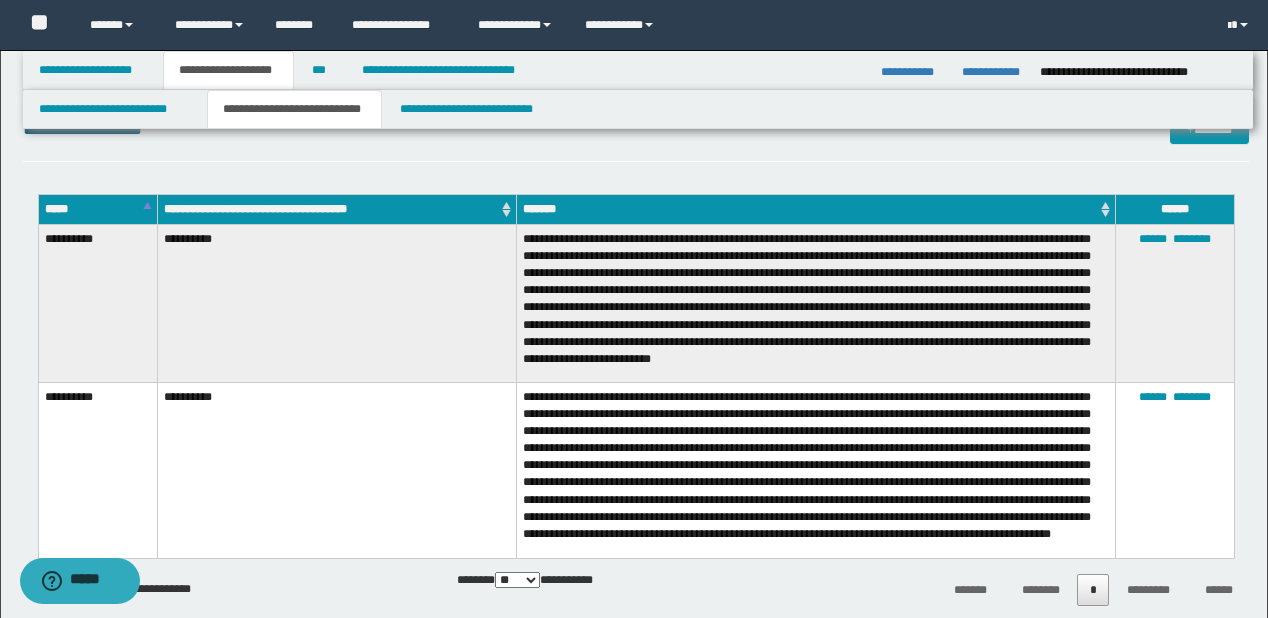 click on "**********" at bounding box center [638, 109] 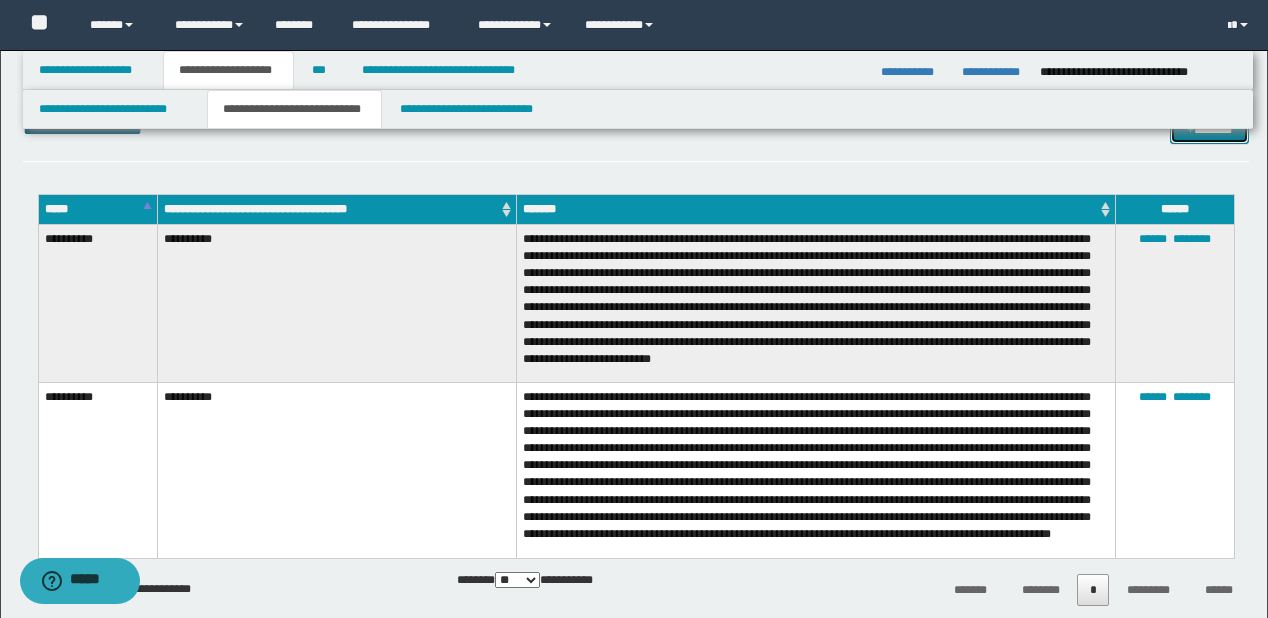 click on "*******" at bounding box center [1209, 130] 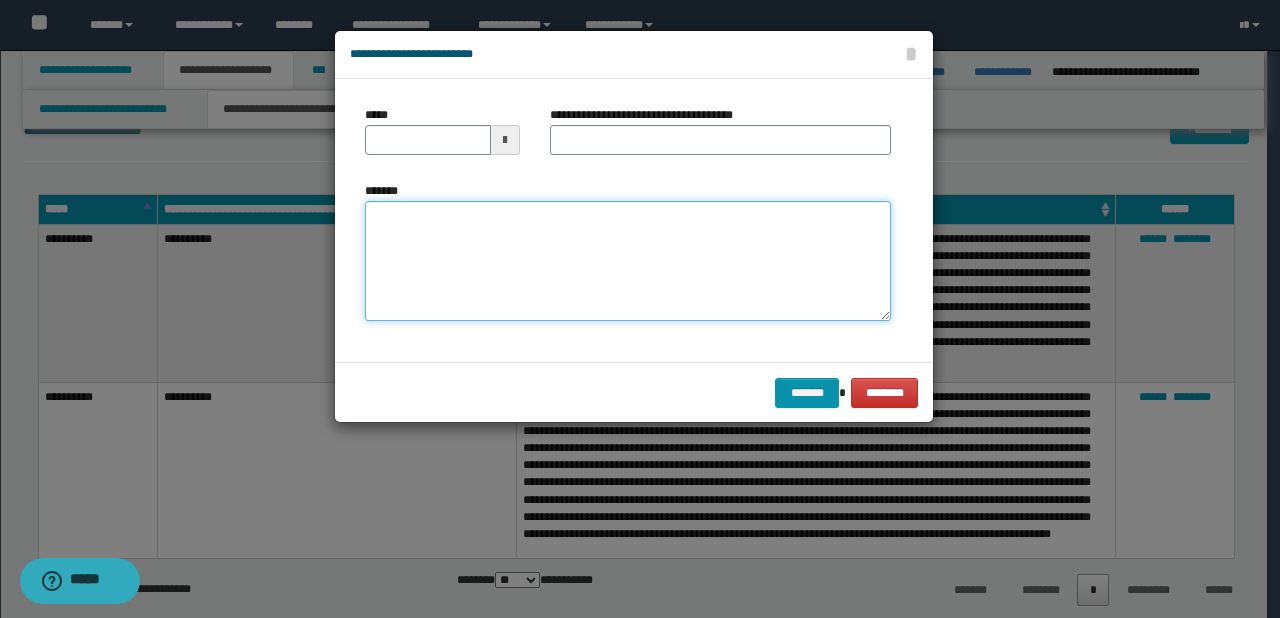 click on "*******" at bounding box center [628, 261] 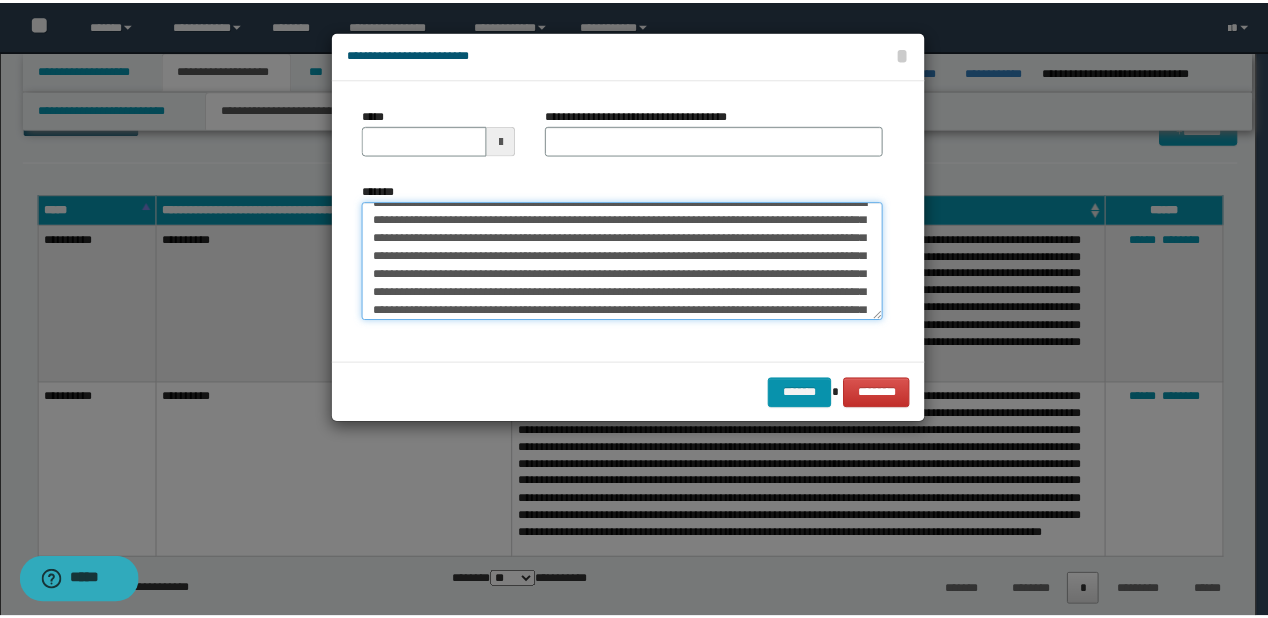 scroll, scrollTop: 0, scrollLeft: 0, axis: both 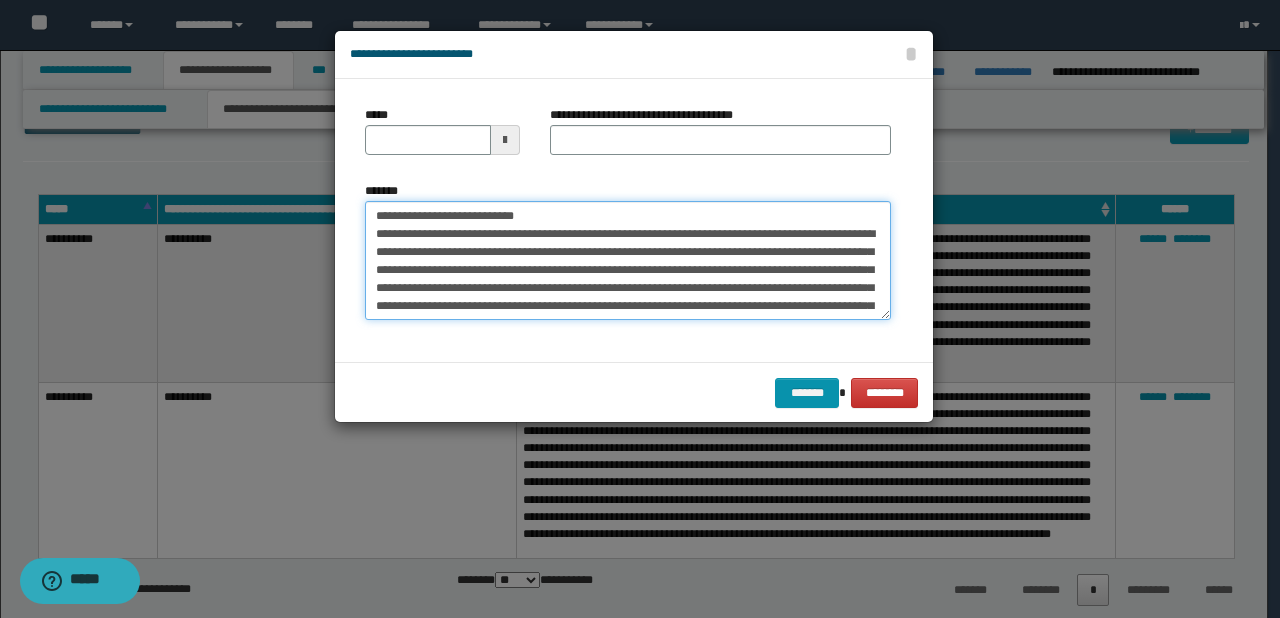 drag, startPoint x: 436, startPoint y: 217, endPoint x: 345, endPoint y: 204, distance: 91.92388 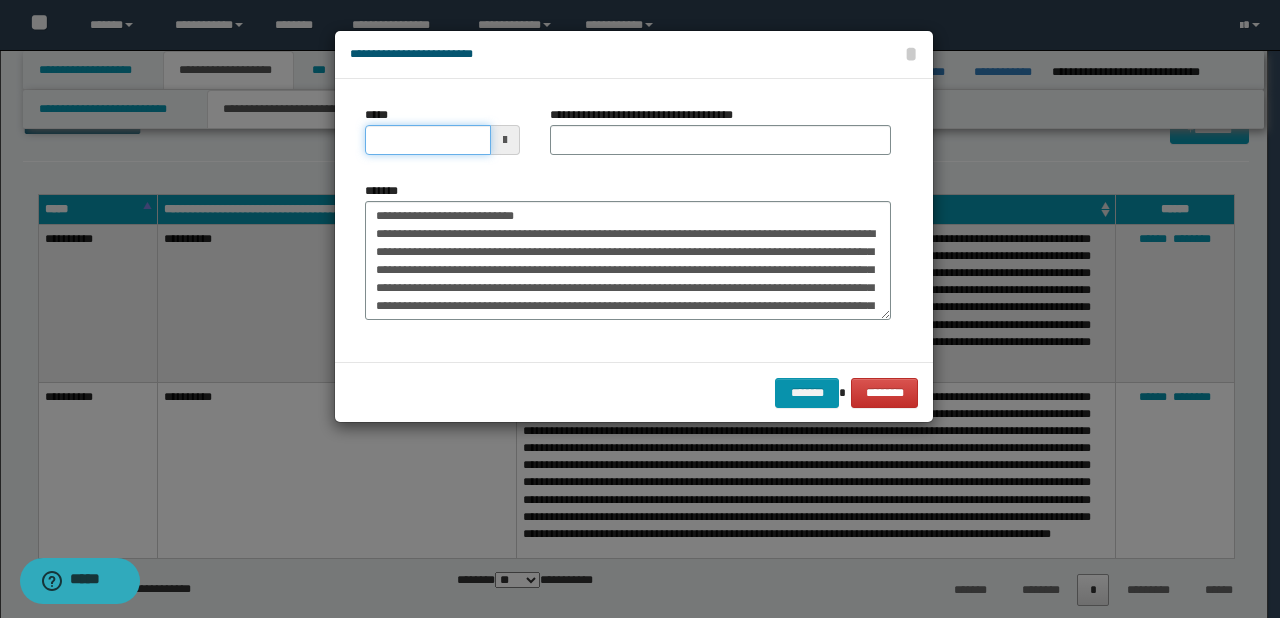 click on "*****" at bounding box center [428, 140] 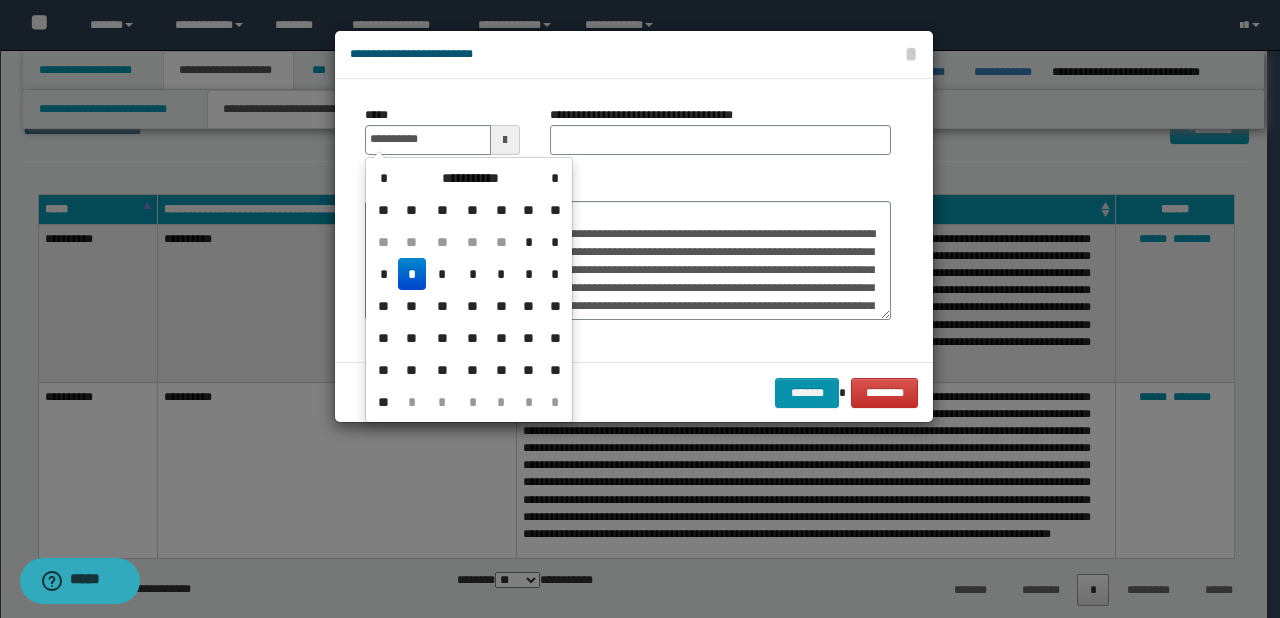type on "**********" 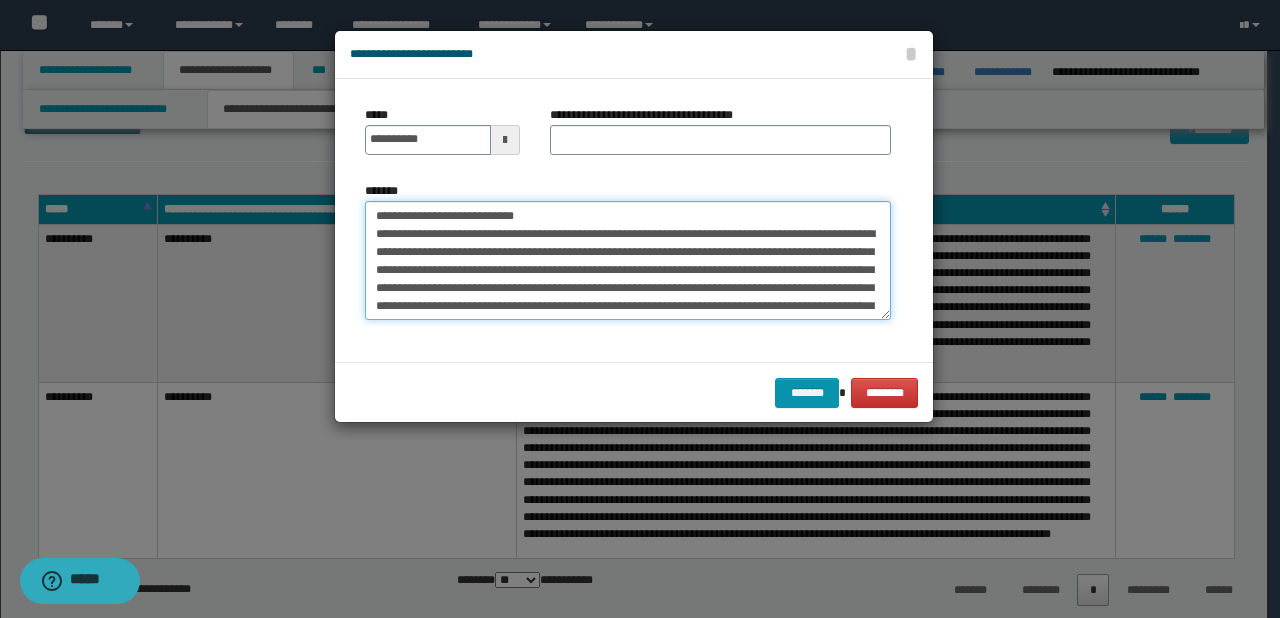 drag, startPoint x: 437, startPoint y: 216, endPoint x: 581, endPoint y: 215, distance: 144.00348 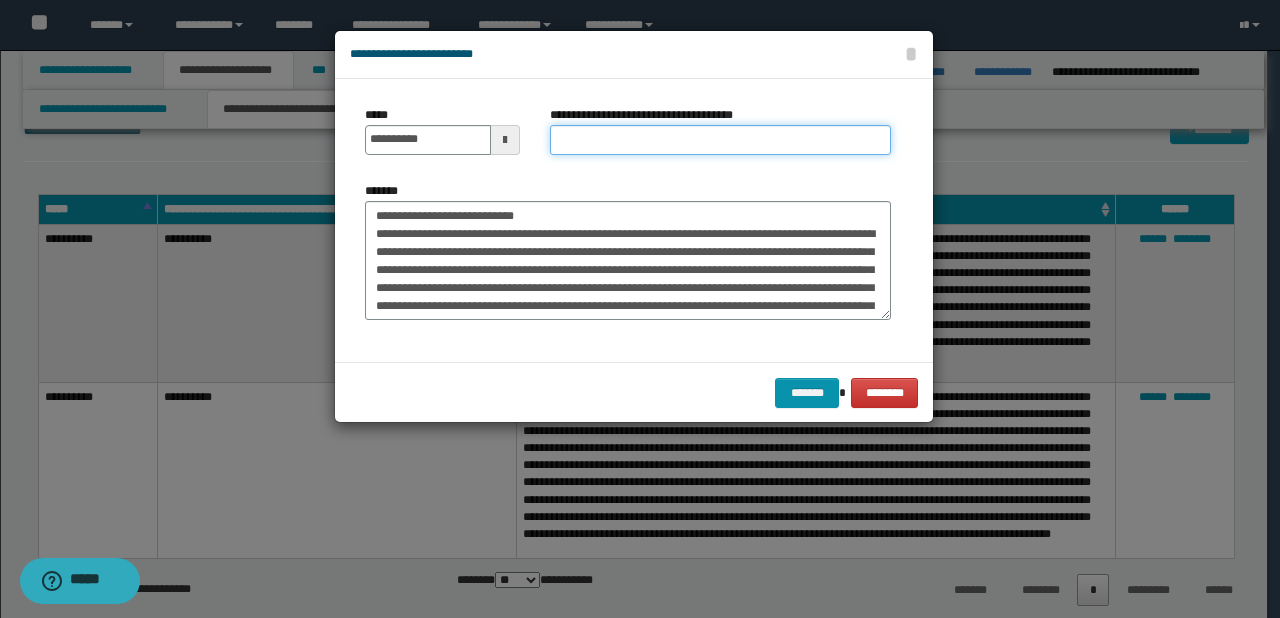 click on "**********" at bounding box center (720, 140) 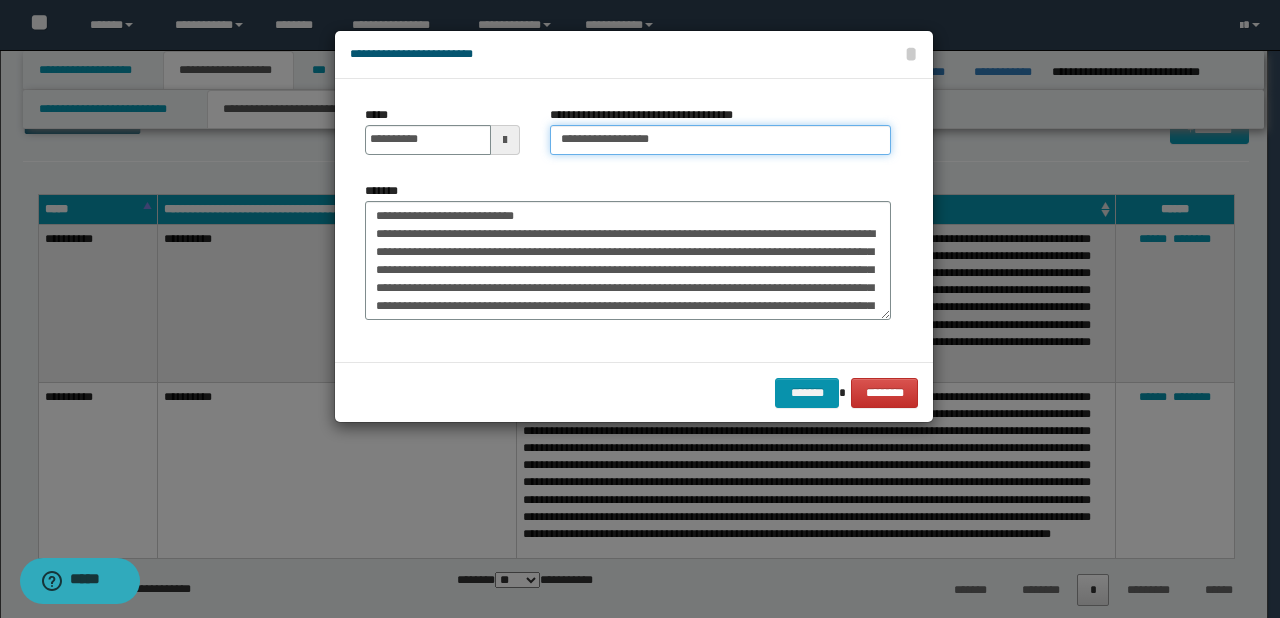 type on "**********" 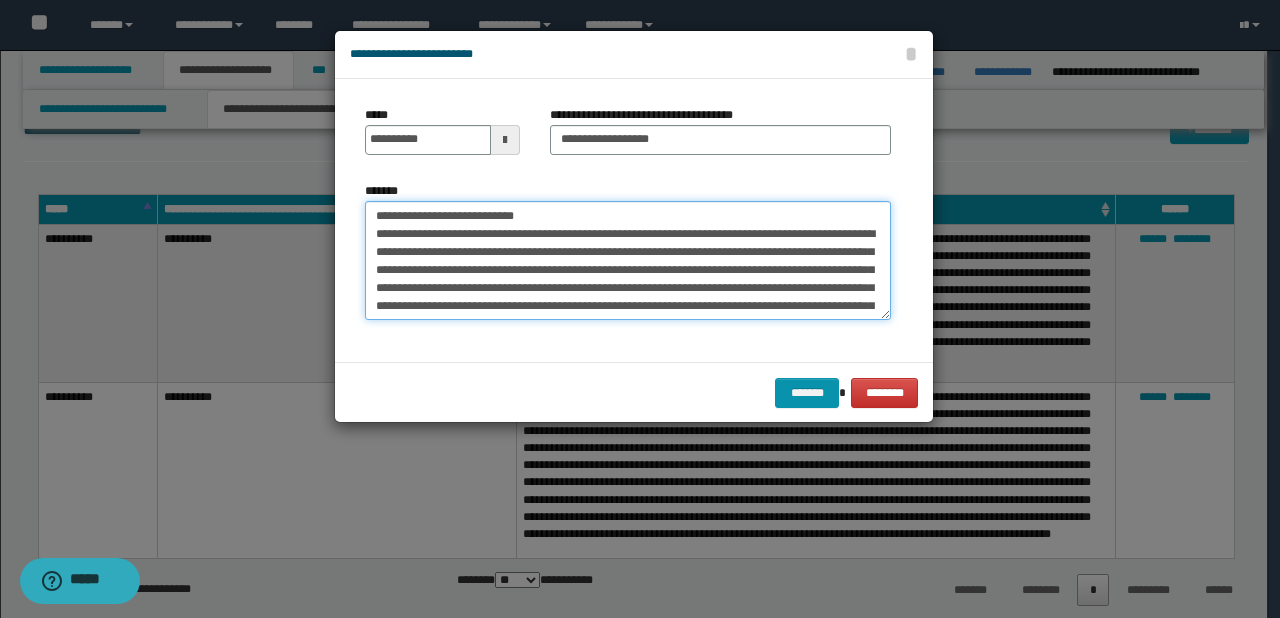 drag, startPoint x: 570, startPoint y: 206, endPoint x: 272, endPoint y: 226, distance: 298.67038 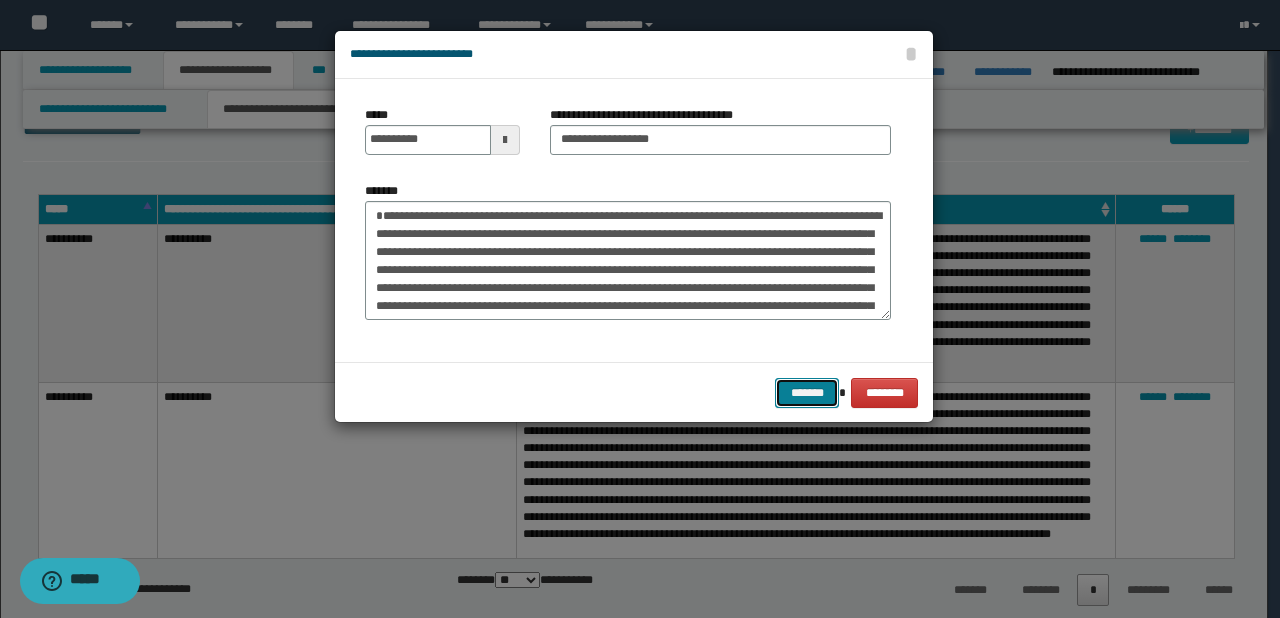 click on "*******" at bounding box center (807, 393) 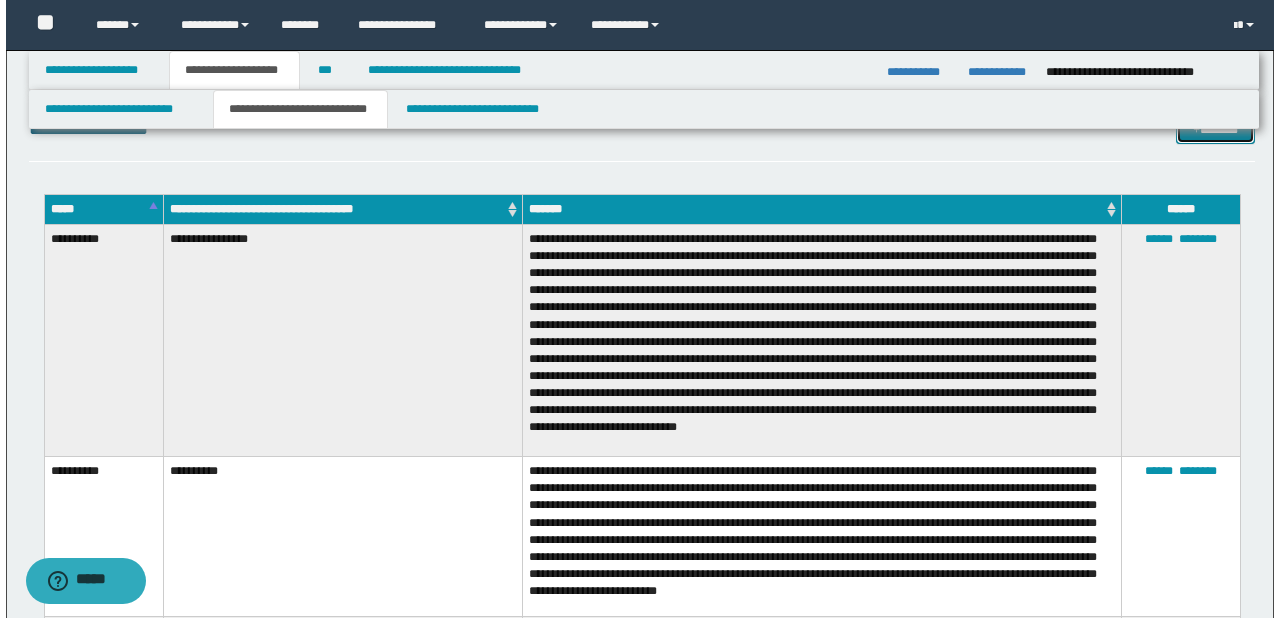 scroll, scrollTop: 3520, scrollLeft: 0, axis: vertical 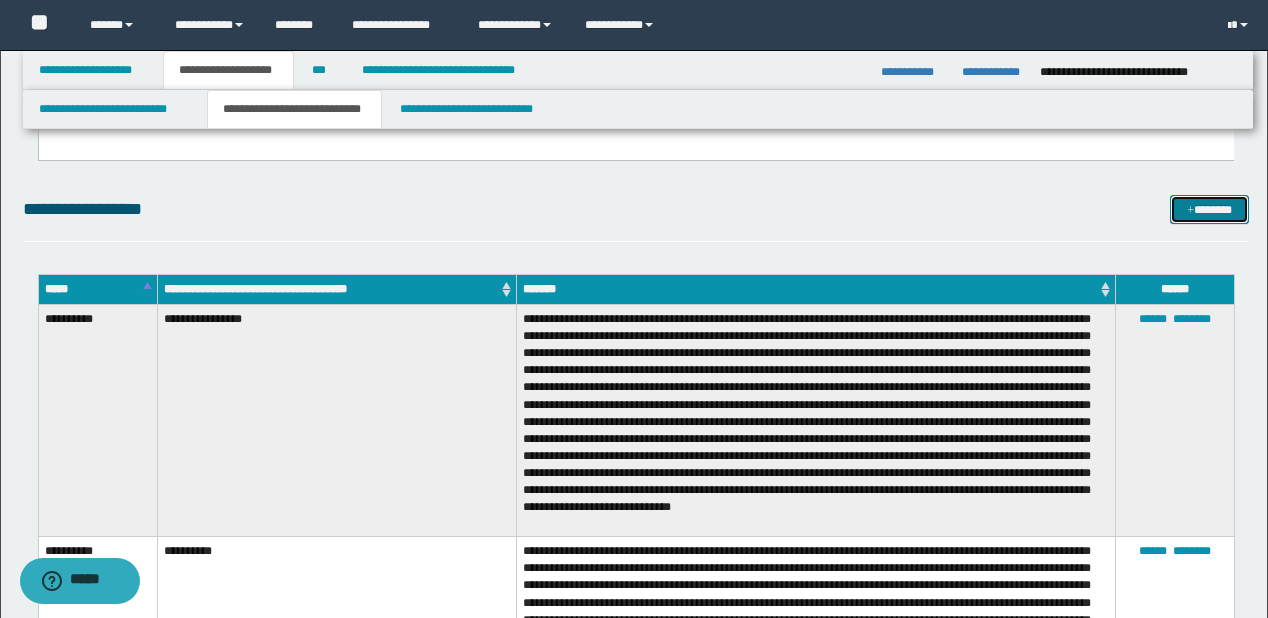 click on "*******" at bounding box center [1209, 210] 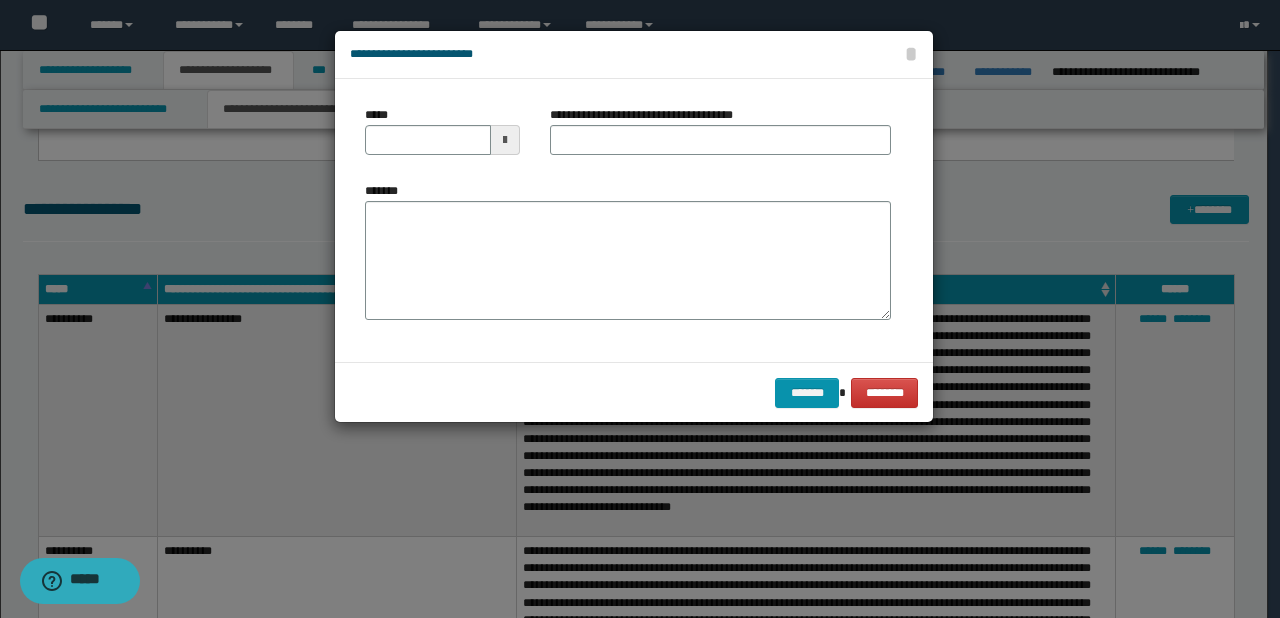 click on "*******" at bounding box center [628, 251] 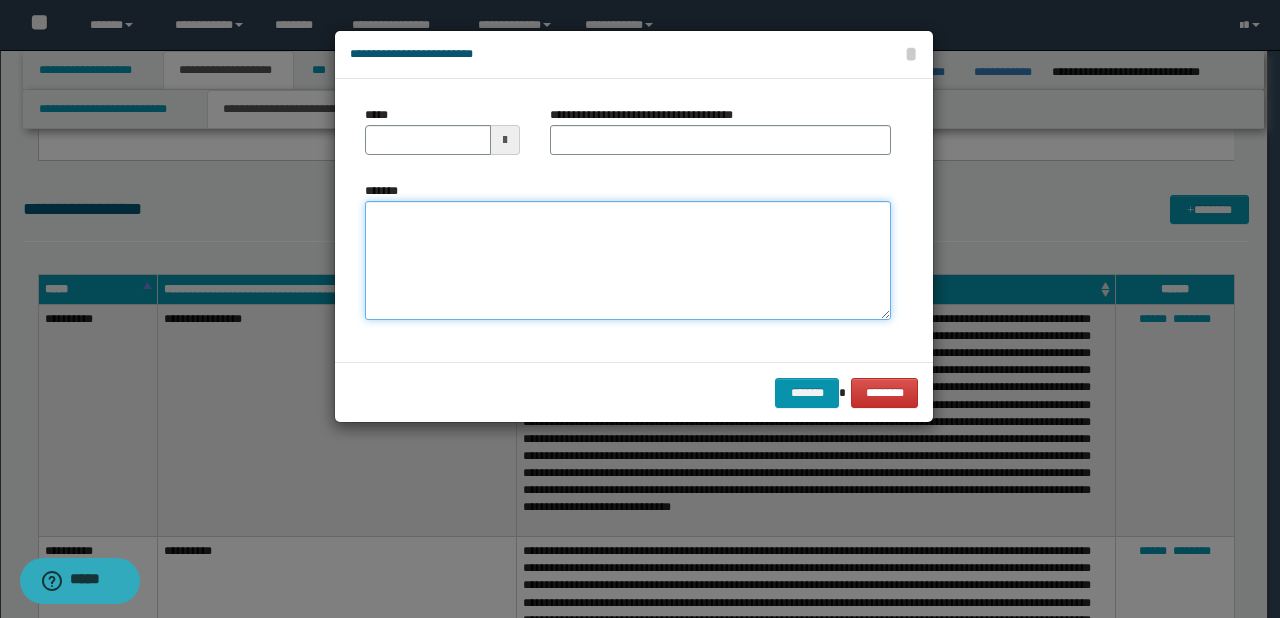 click on "*******" at bounding box center (628, 261) 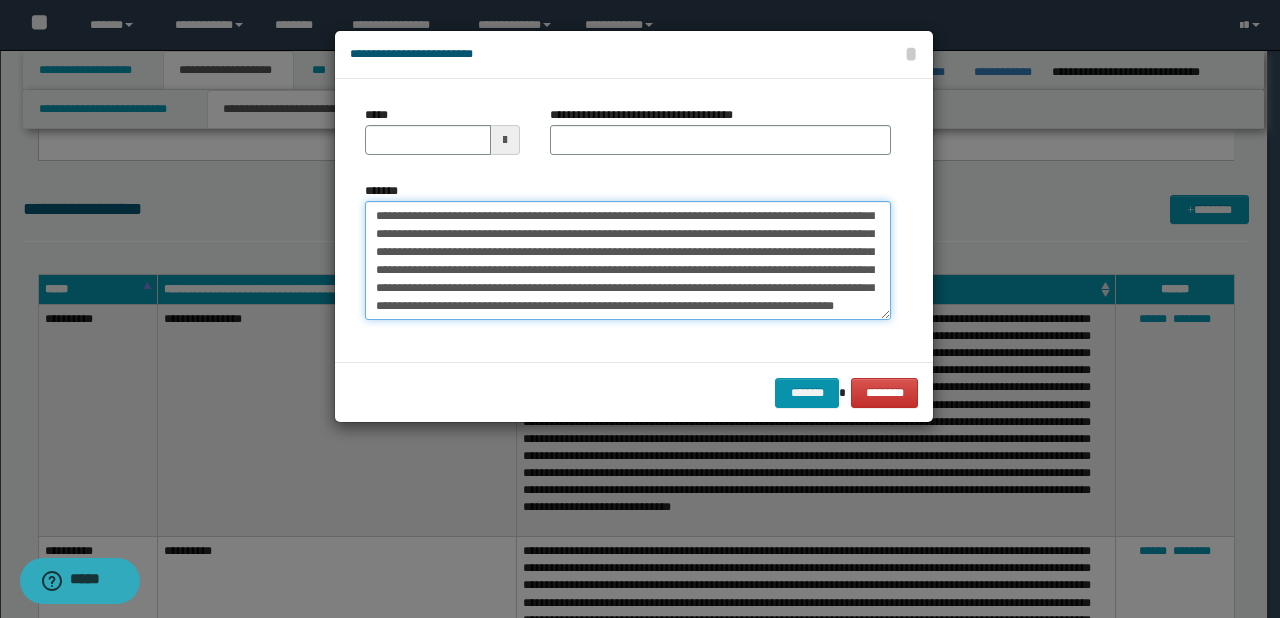 scroll, scrollTop: 0, scrollLeft: 0, axis: both 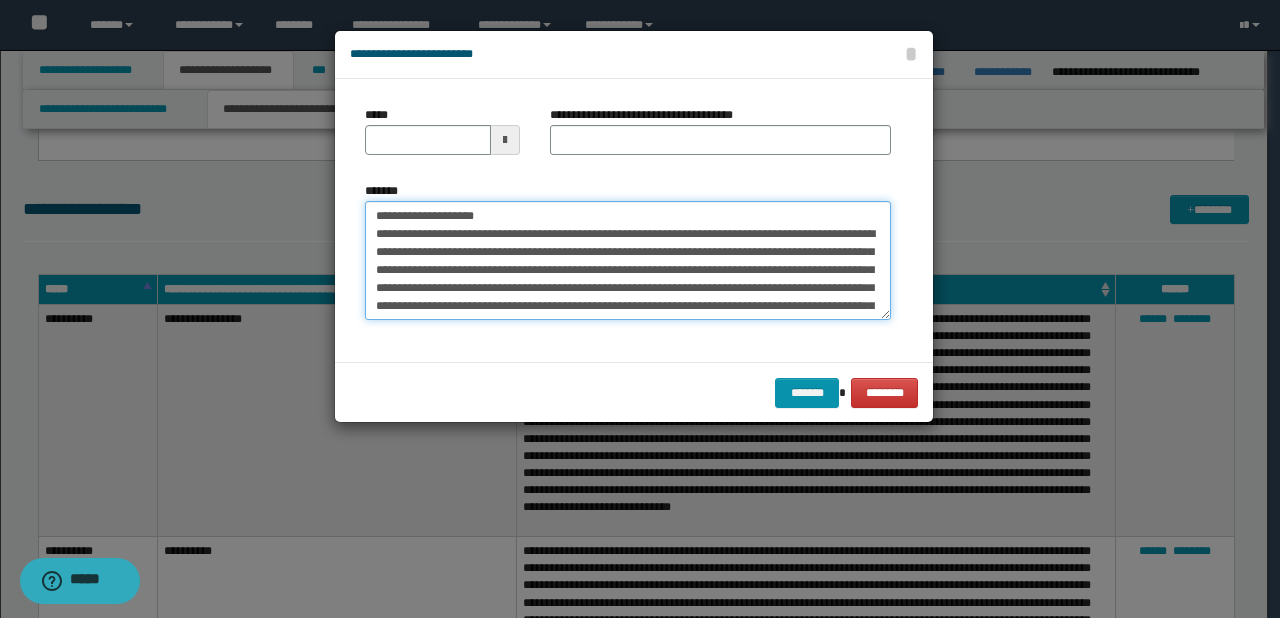 drag, startPoint x: 437, startPoint y: 211, endPoint x: 360, endPoint y: 210, distance: 77.00649 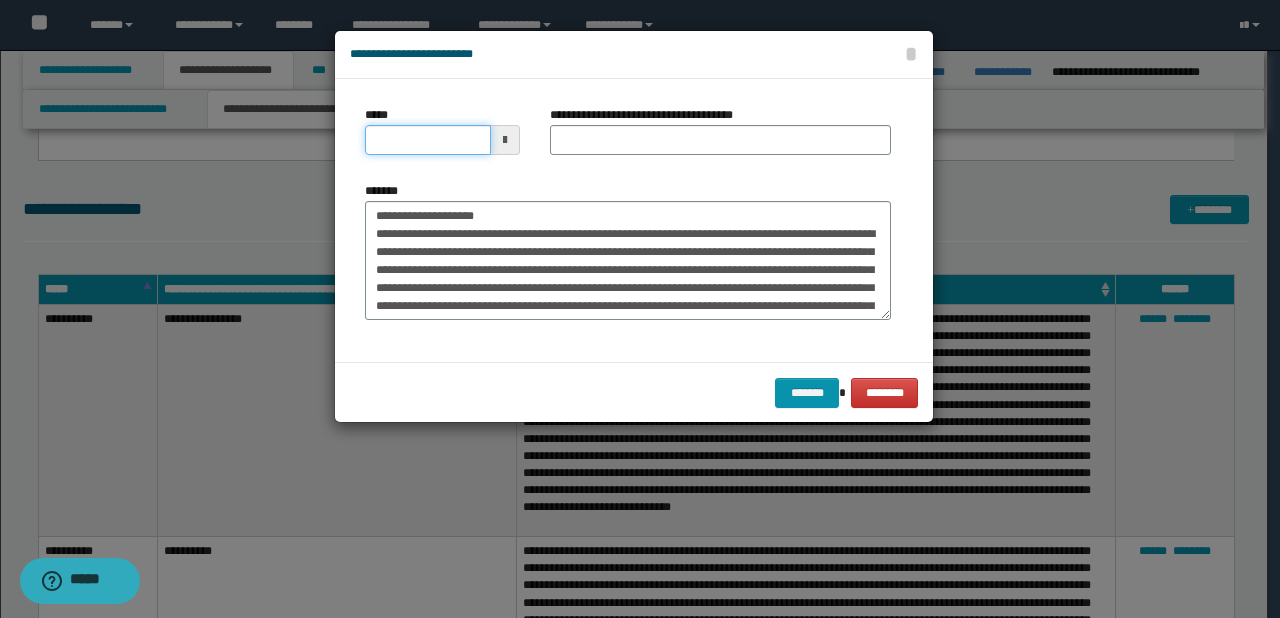 click on "*****" at bounding box center [428, 140] 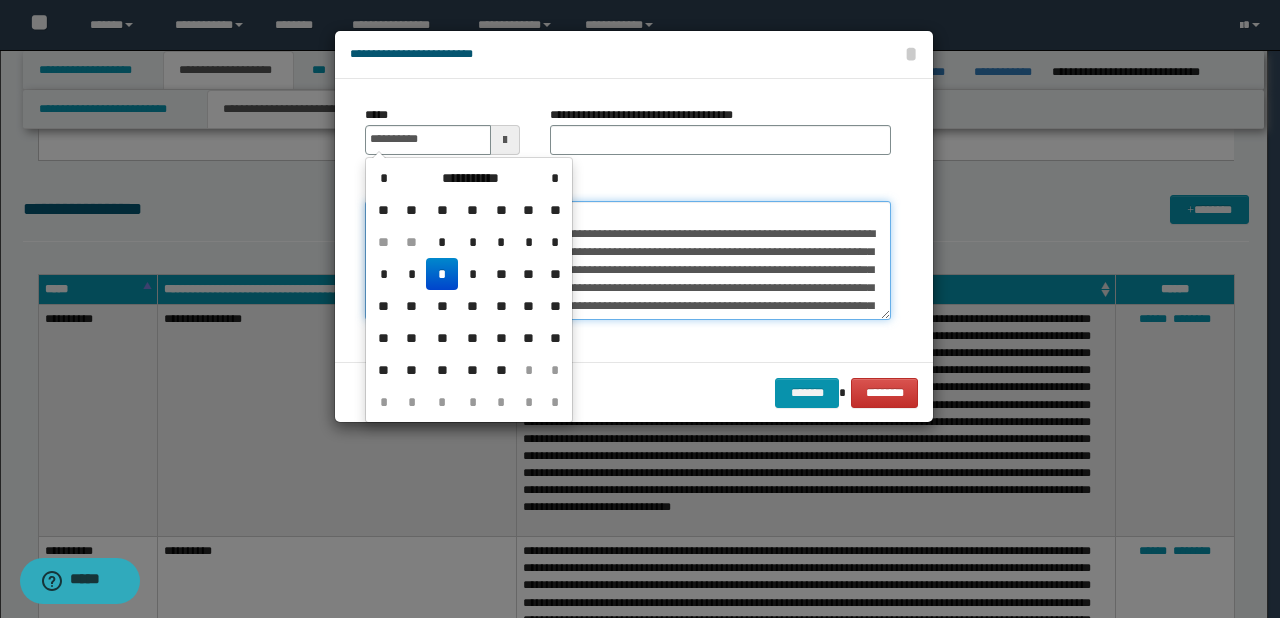 type on "**********" 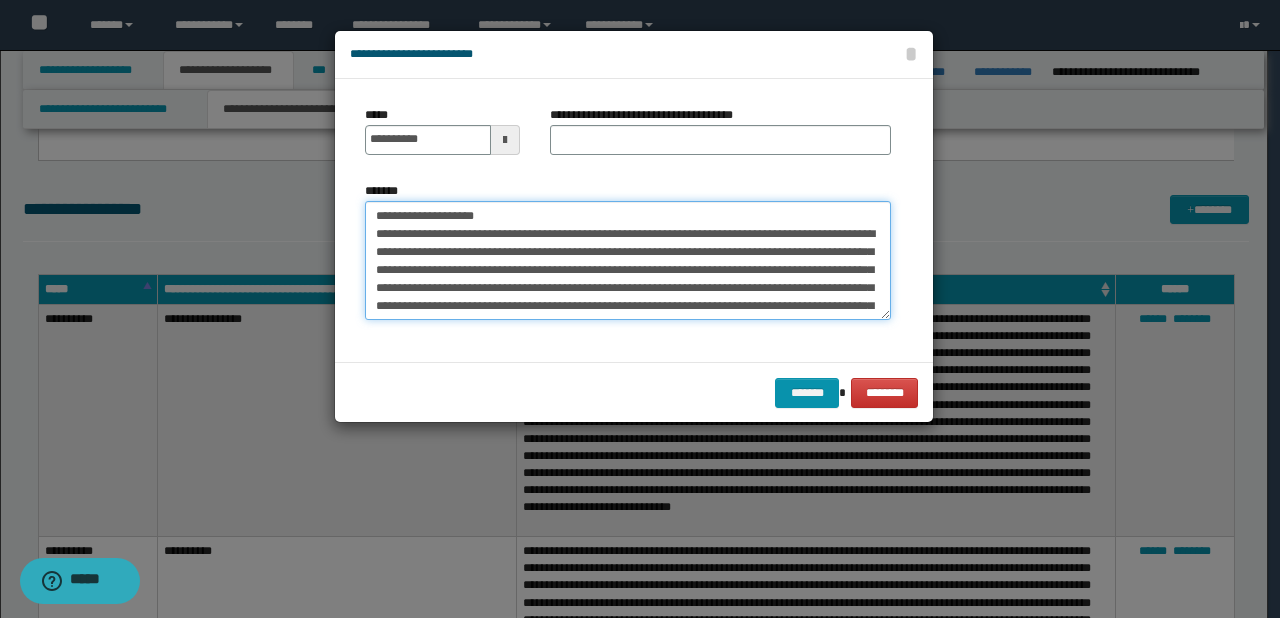 drag, startPoint x: 434, startPoint y: 216, endPoint x: 524, endPoint y: 213, distance: 90.04999 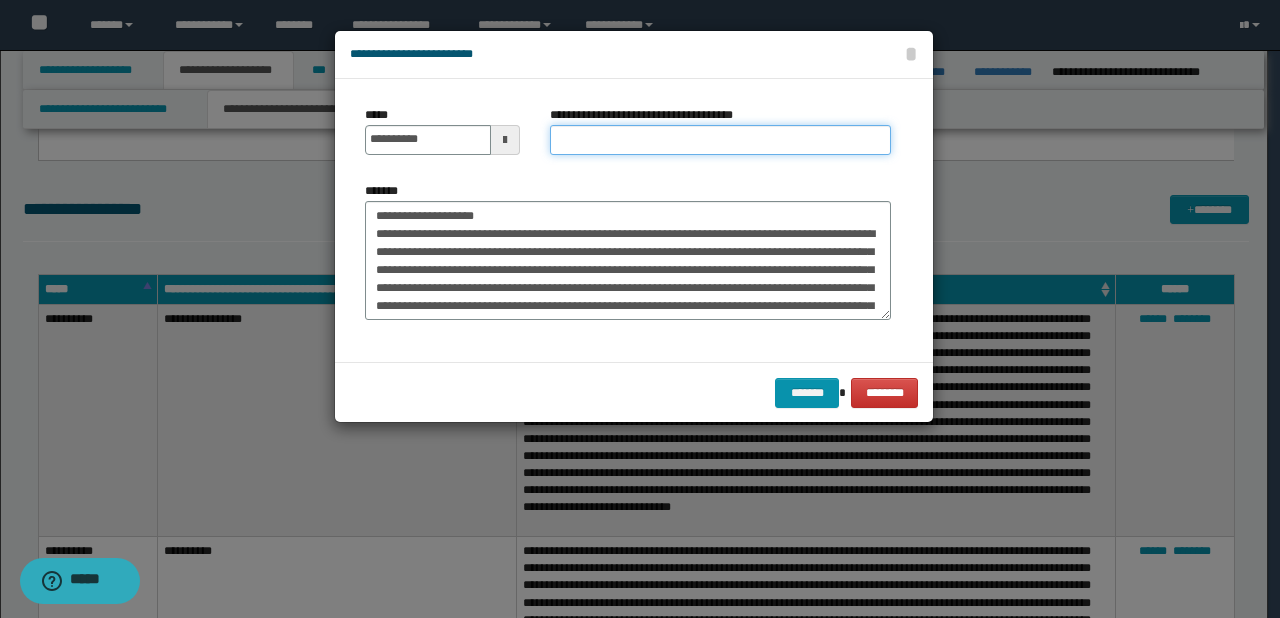 click on "**********" at bounding box center (720, 140) 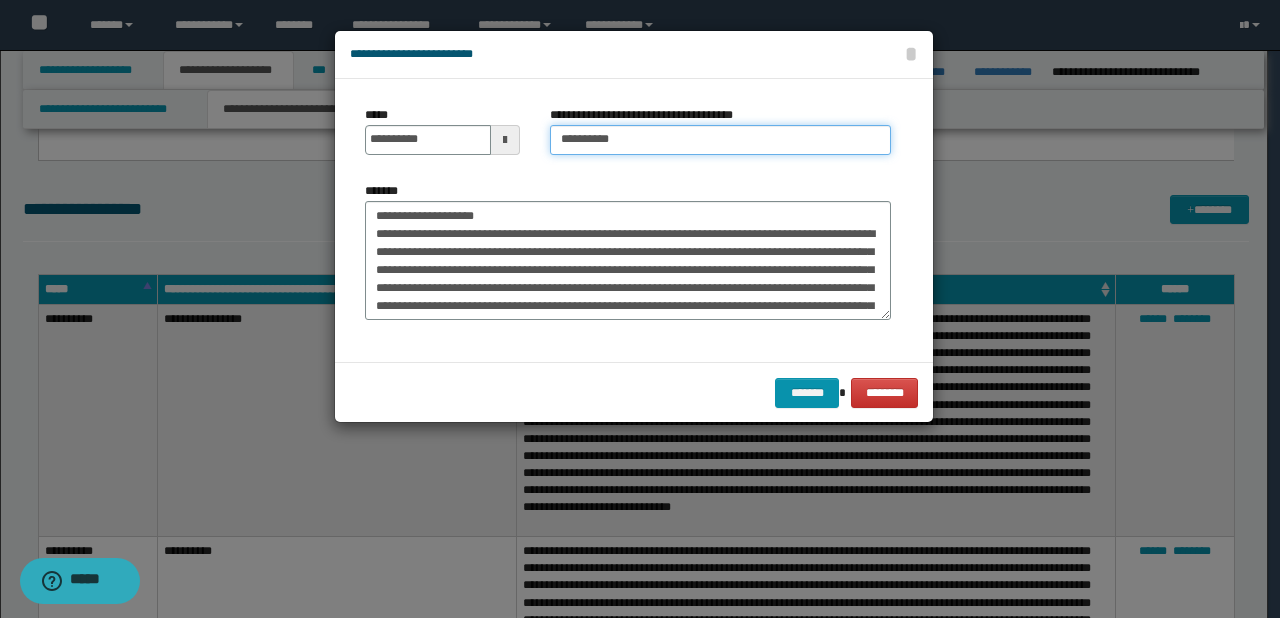 type on "*********" 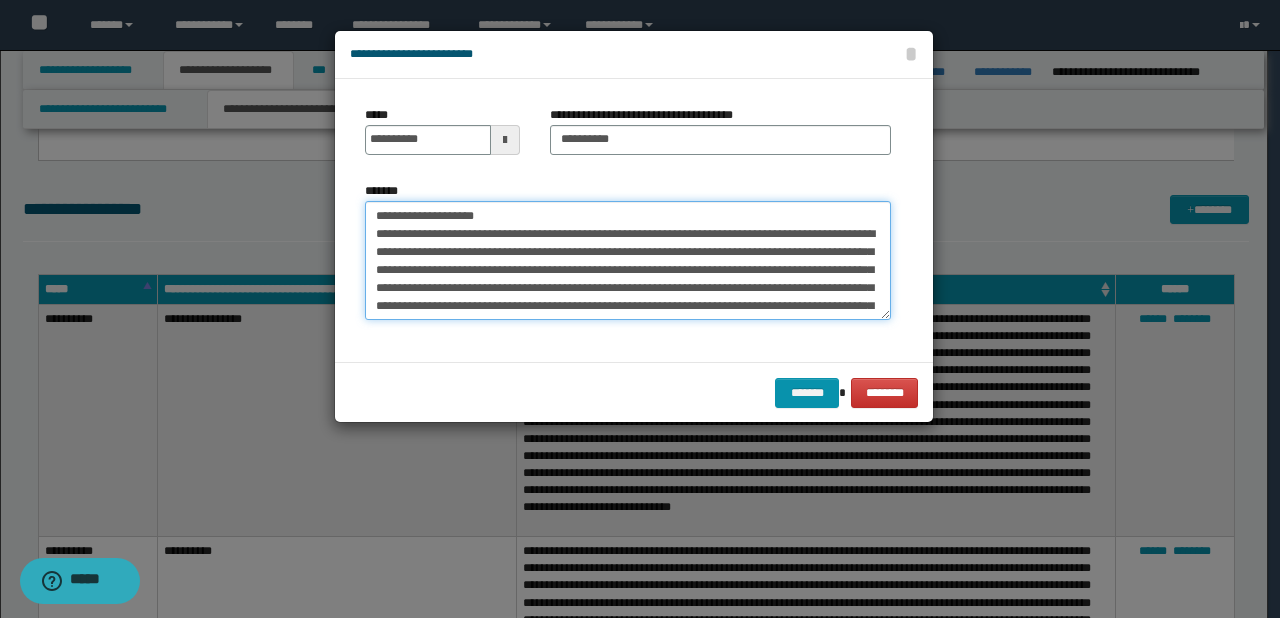 drag, startPoint x: 549, startPoint y: 208, endPoint x: 317, endPoint y: 208, distance: 232 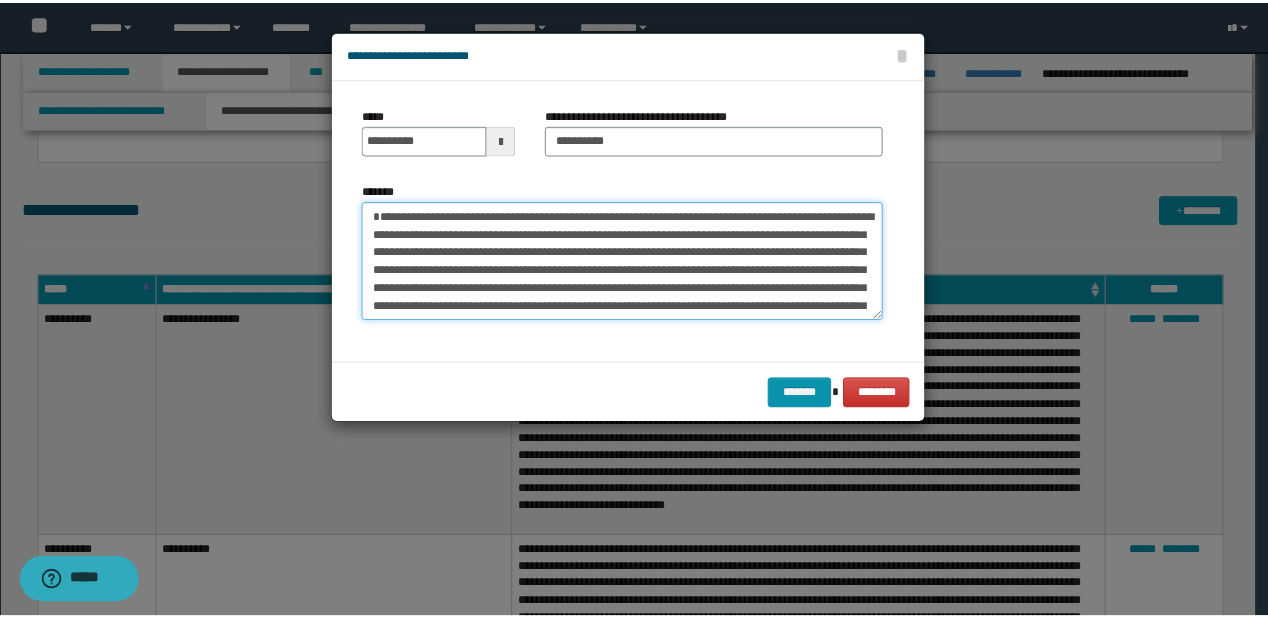 scroll, scrollTop: 144, scrollLeft: 0, axis: vertical 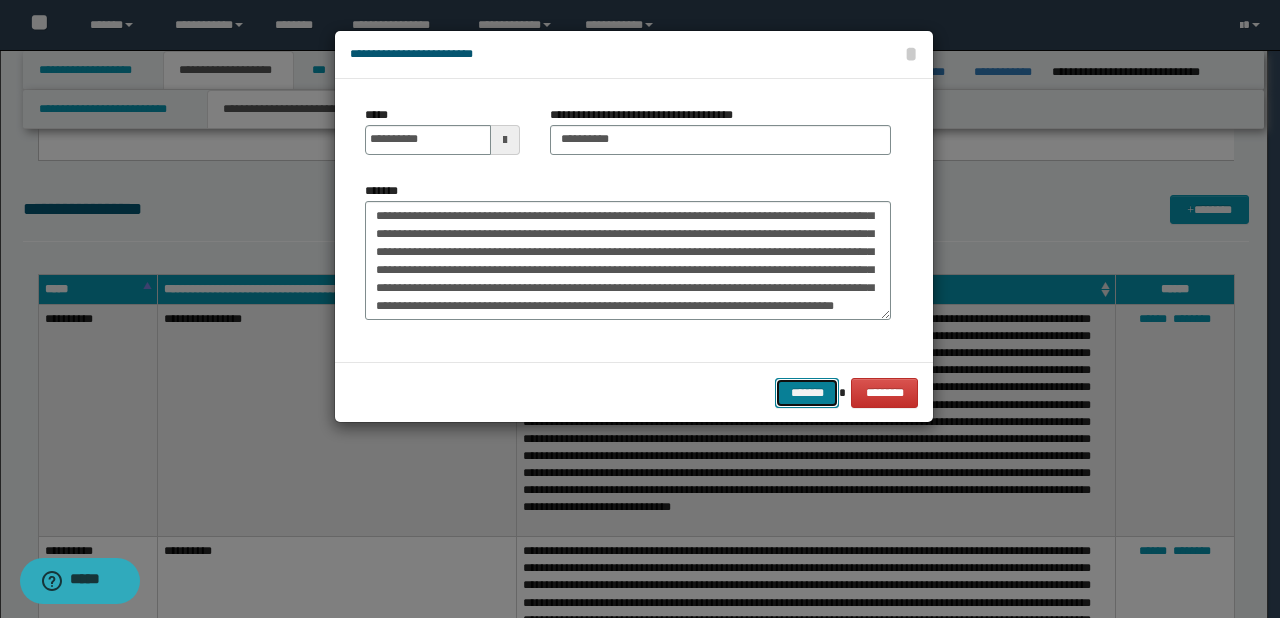 click on "*******" at bounding box center (807, 393) 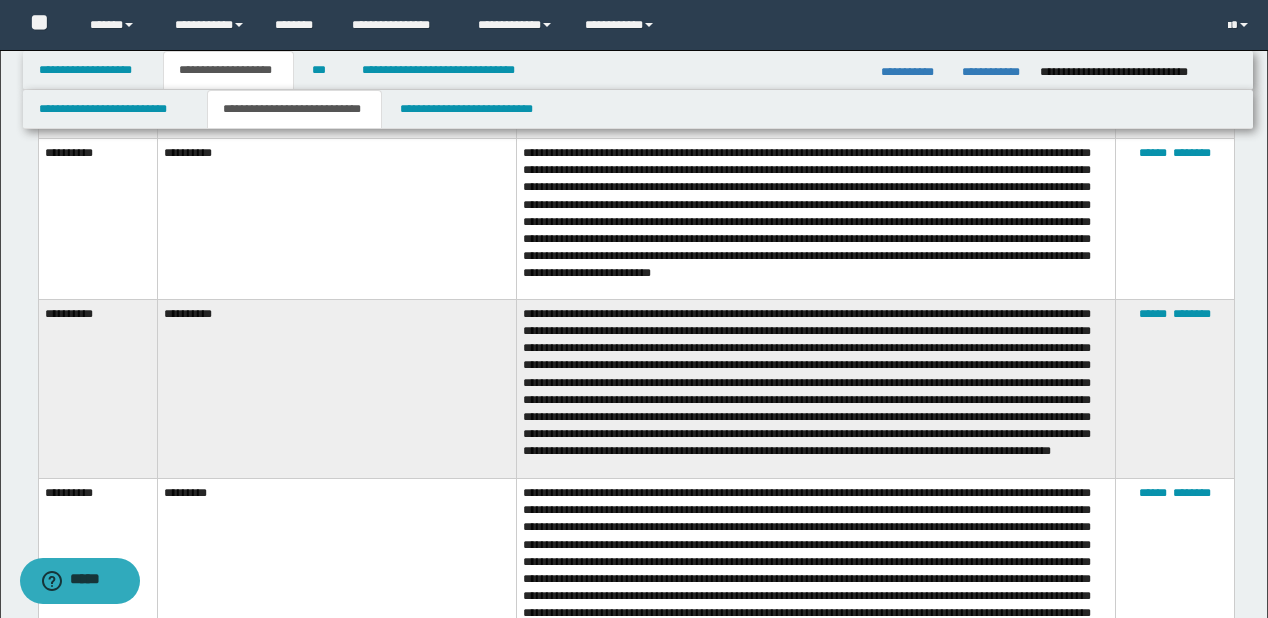 scroll, scrollTop: 4080, scrollLeft: 0, axis: vertical 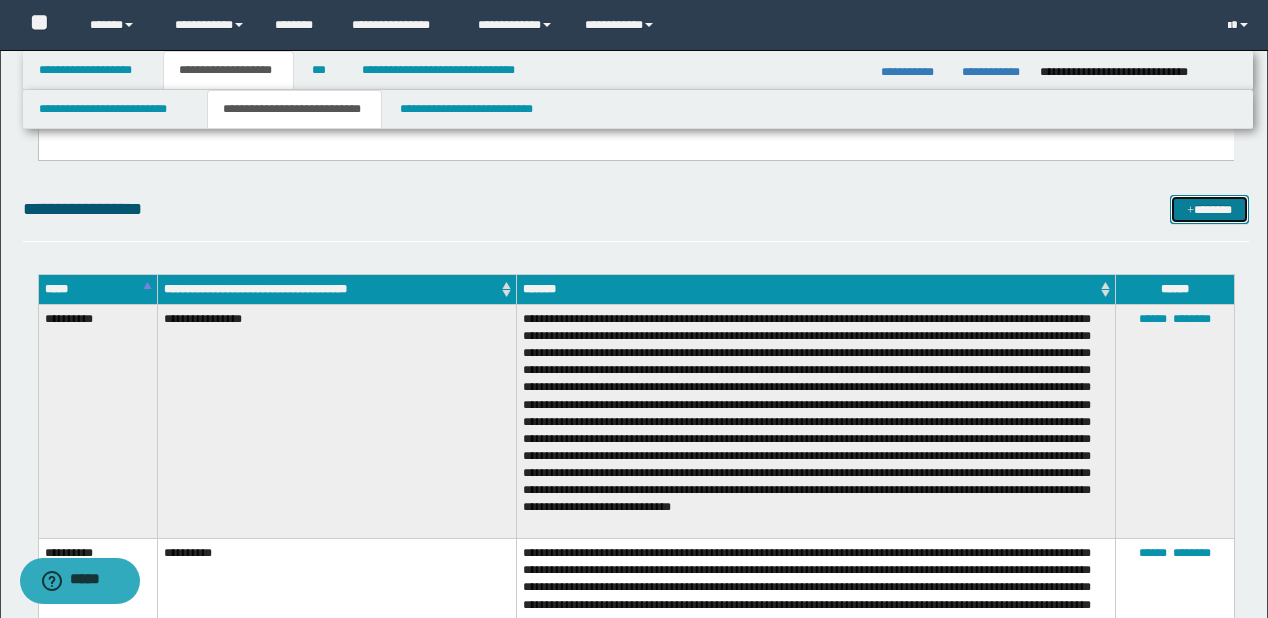 click on "*******" at bounding box center (1209, 210) 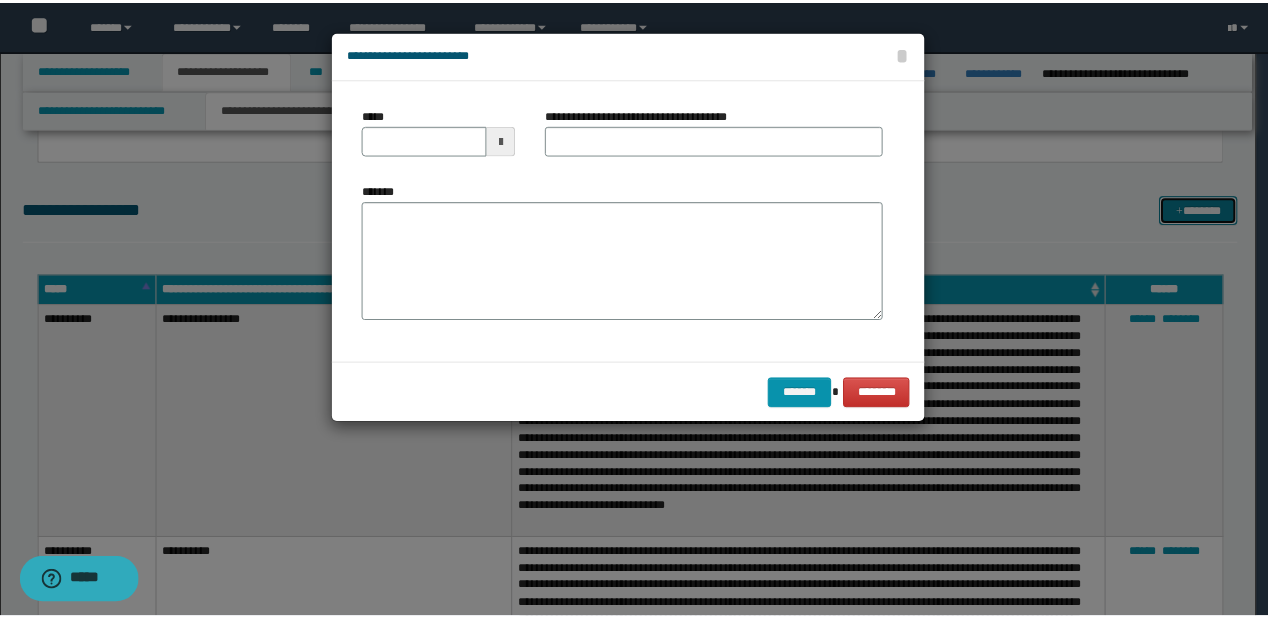 scroll, scrollTop: 0, scrollLeft: 0, axis: both 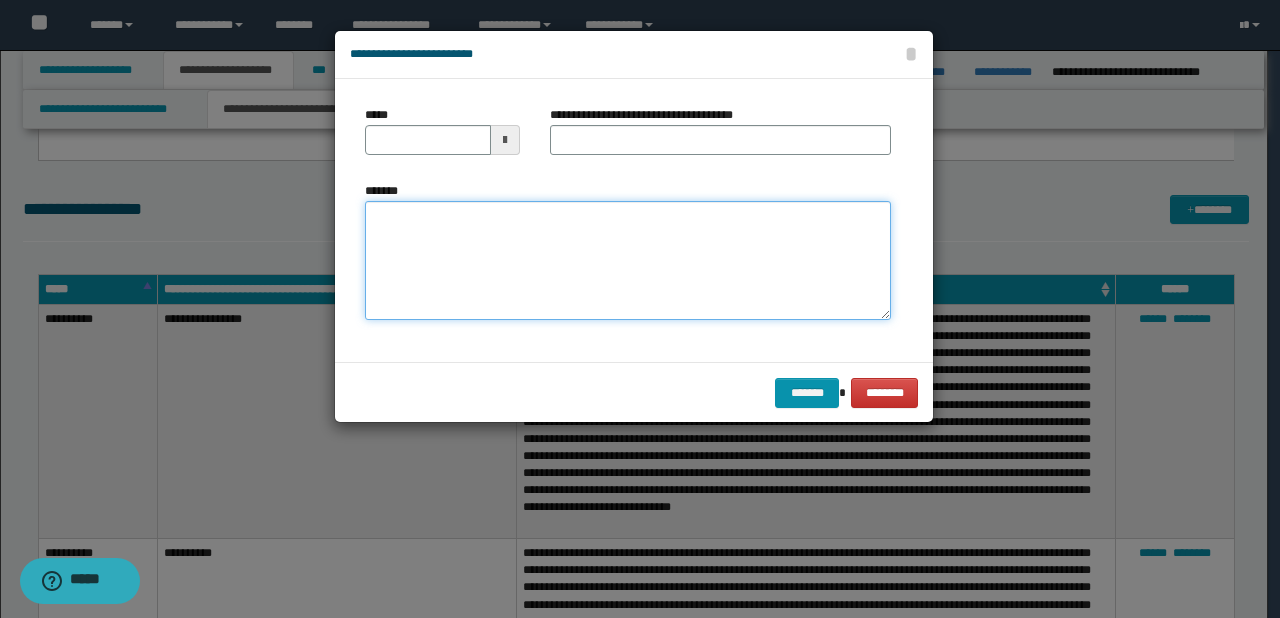 click on "*******" at bounding box center [628, 261] 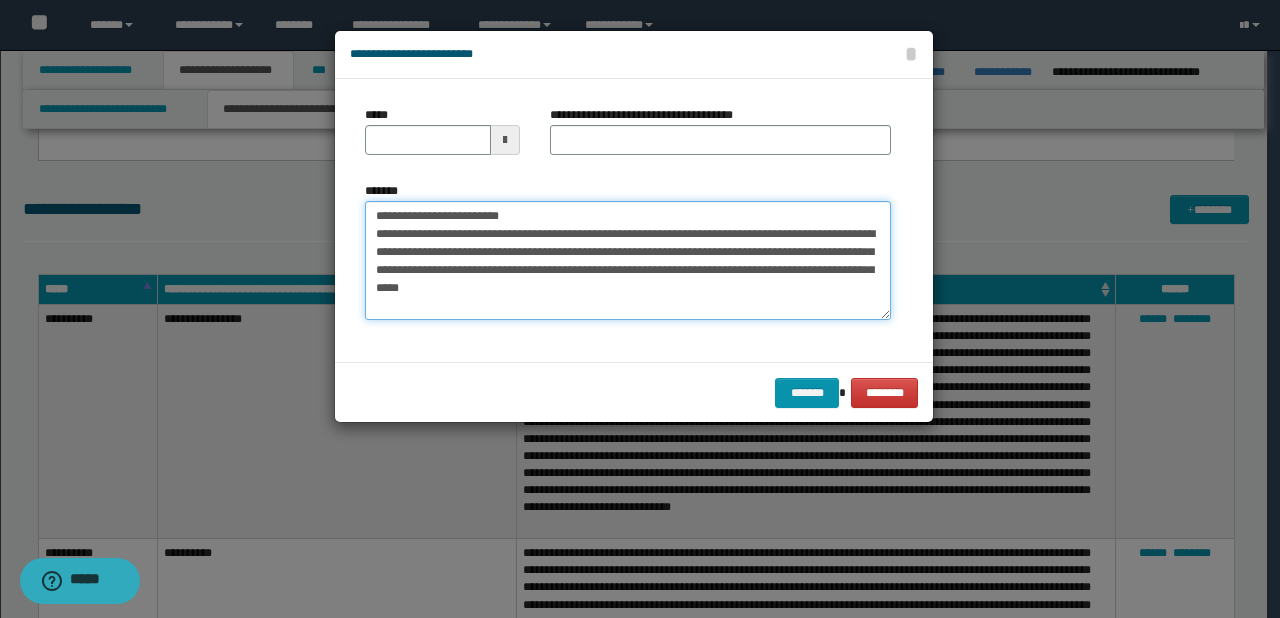drag, startPoint x: 436, startPoint y: 214, endPoint x: 377, endPoint y: 215, distance: 59.008472 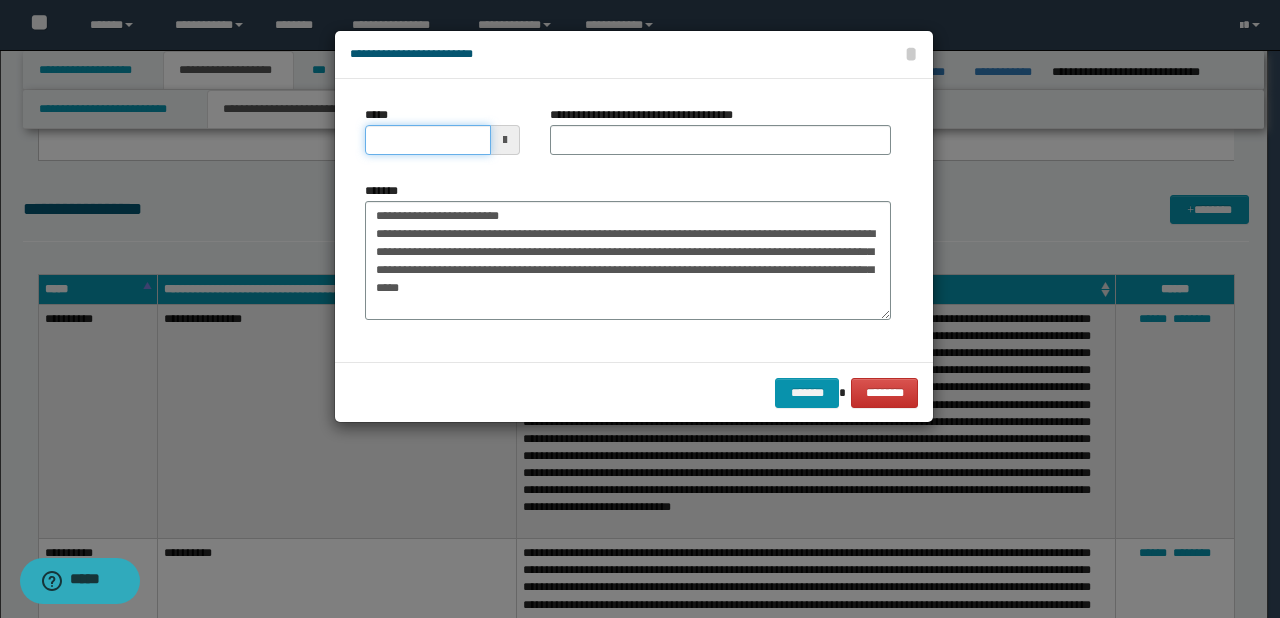 click on "*****" at bounding box center (428, 140) 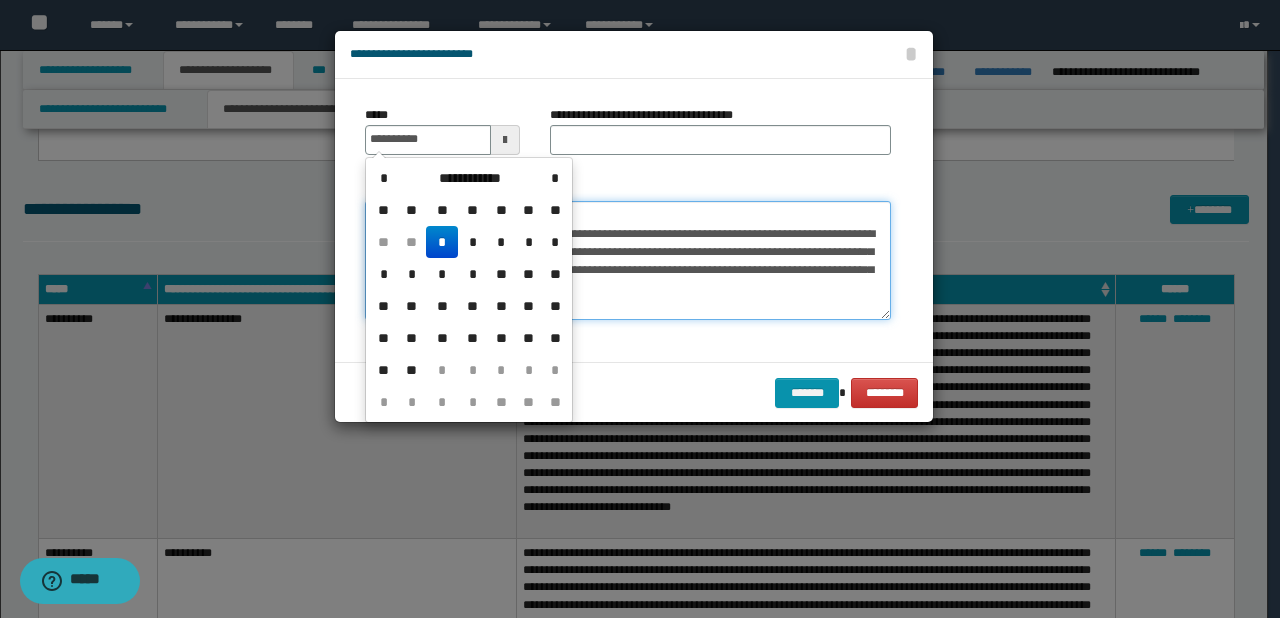 type on "**********" 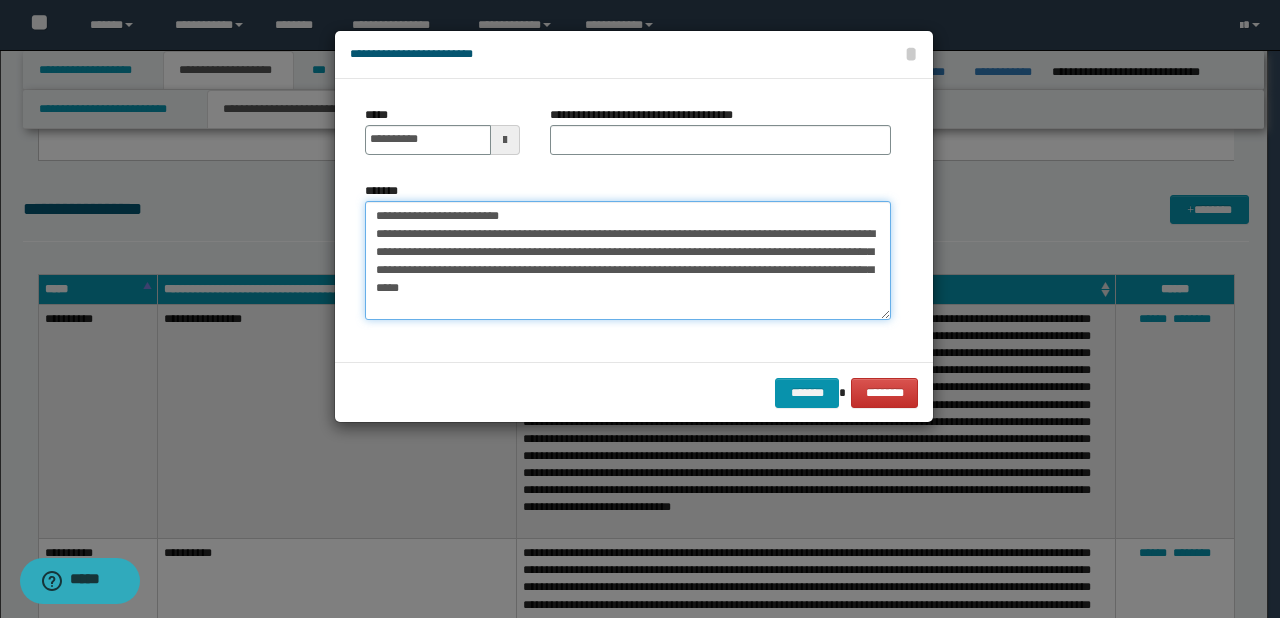 drag, startPoint x: 440, startPoint y: 215, endPoint x: 618, endPoint y: 215, distance: 178 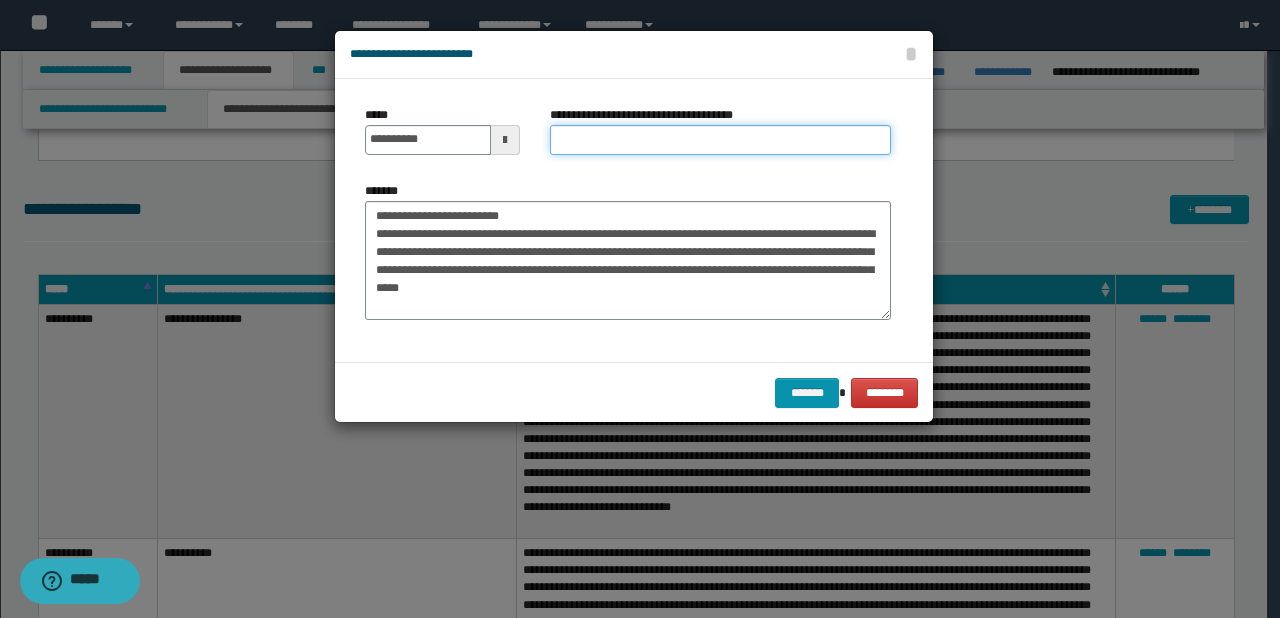 click on "**********" at bounding box center [720, 140] 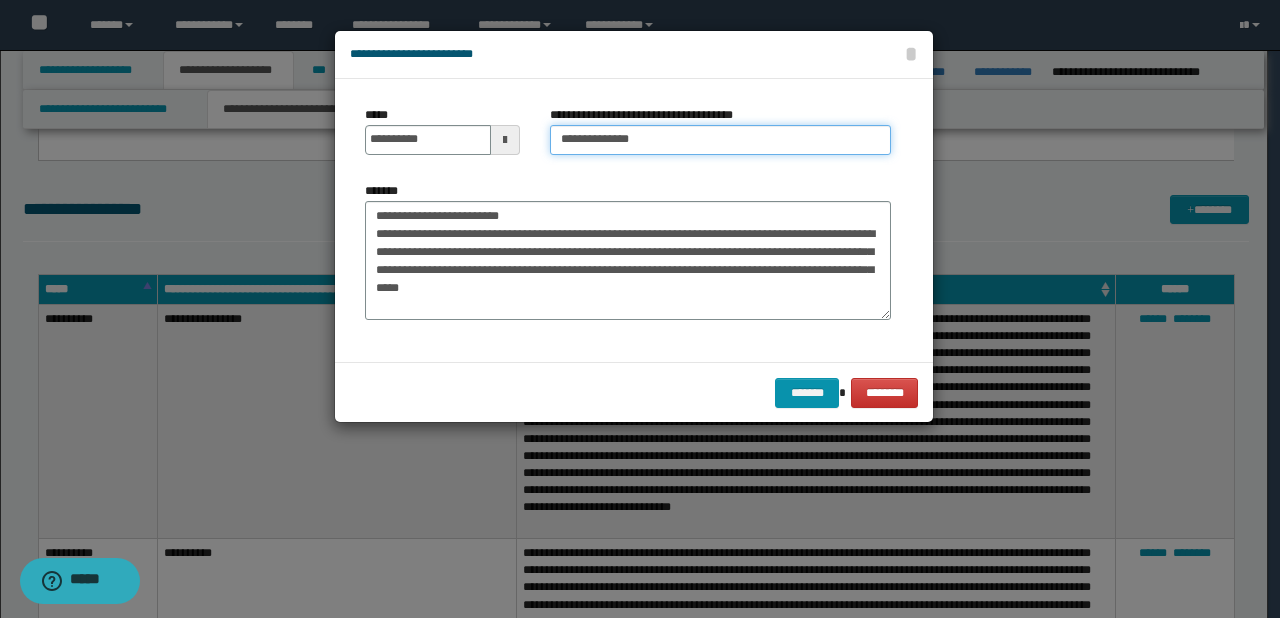 type on "**********" 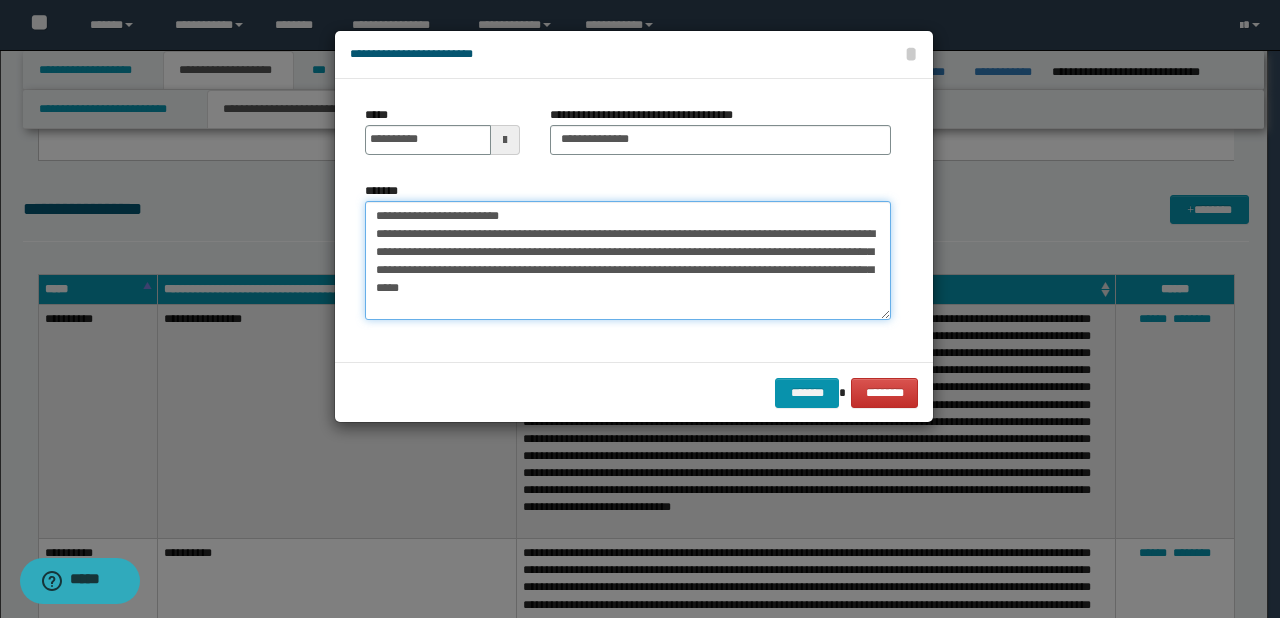drag, startPoint x: 560, startPoint y: 208, endPoint x: 265, endPoint y: 211, distance: 295.01526 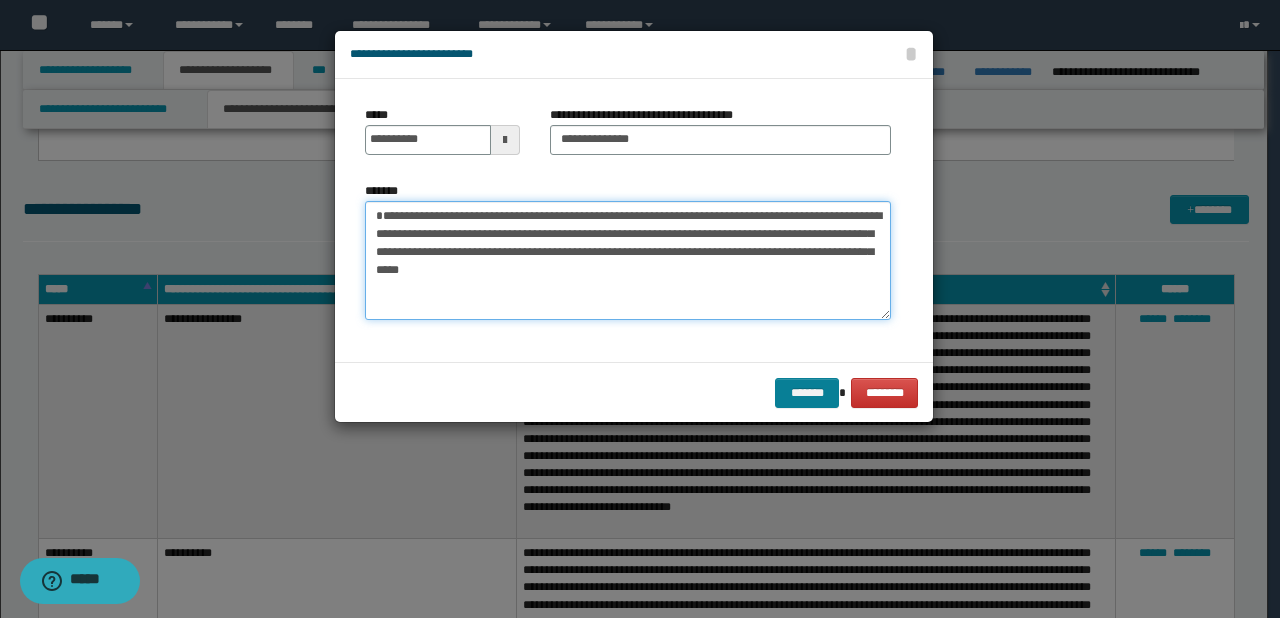 type on "**********" 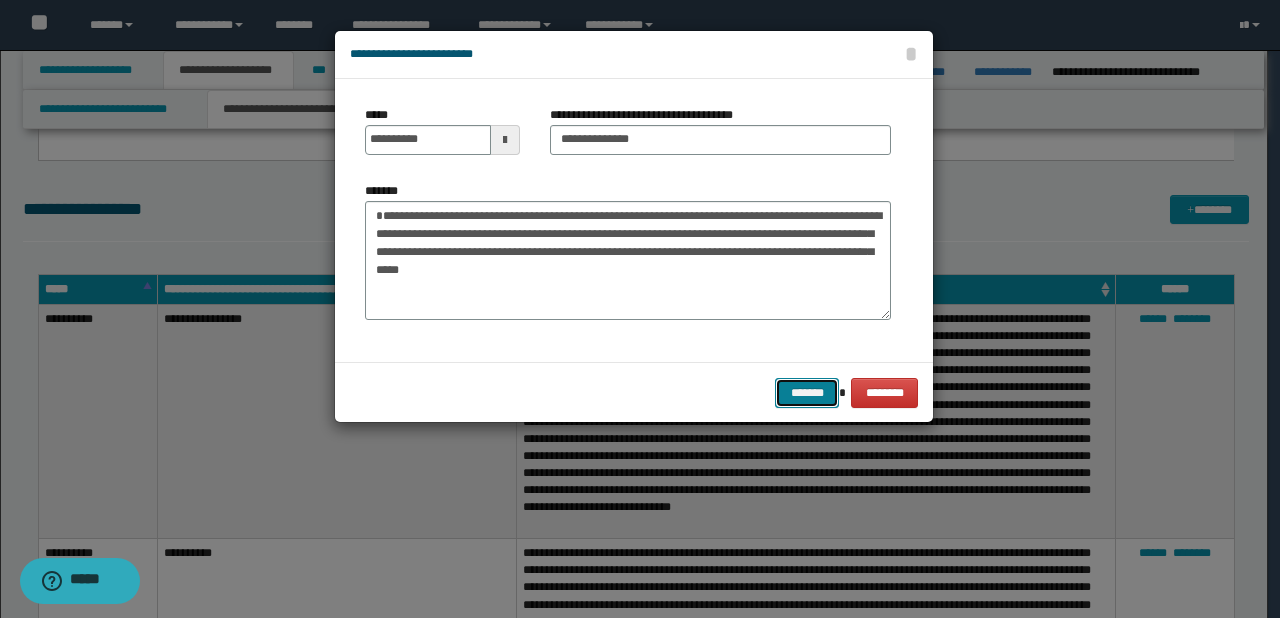 click on "*******" at bounding box center [807, 393] 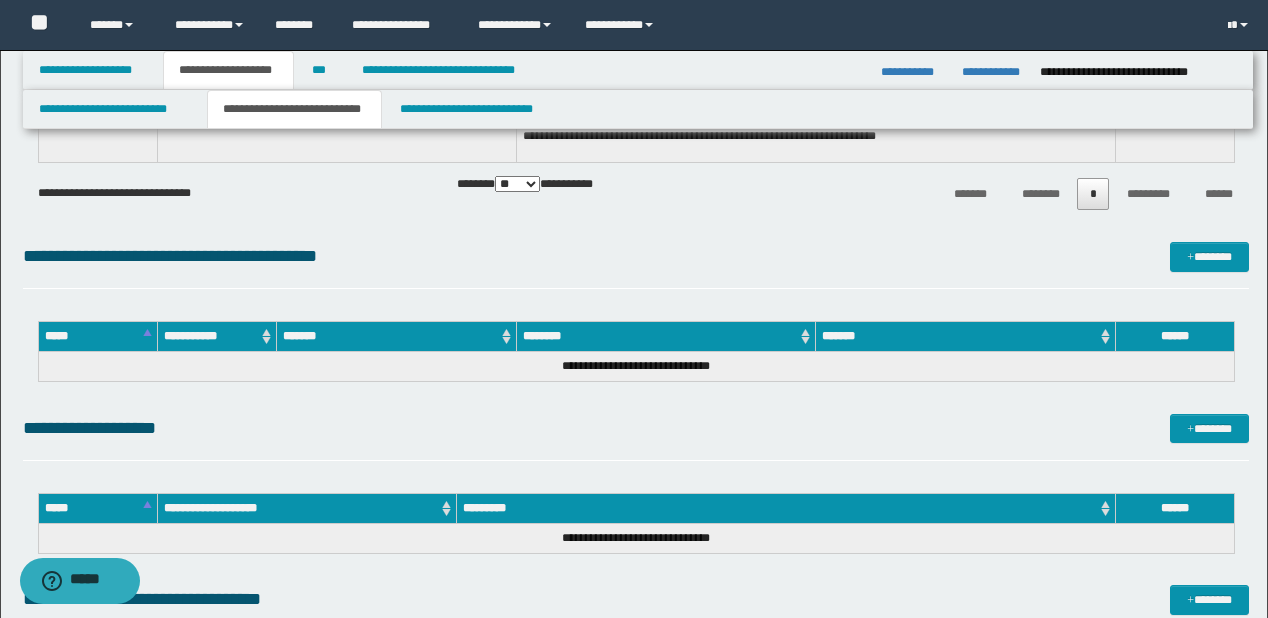 scroll, scrollTop: 4800, scrollLeft: 0, axis: vertical 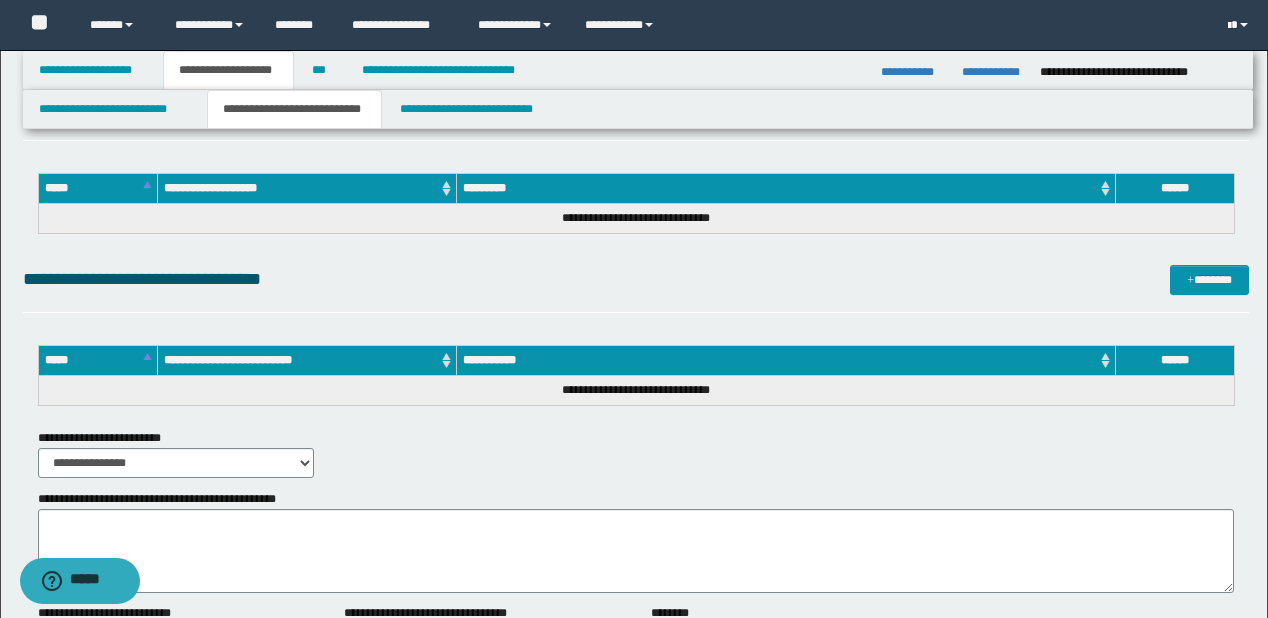 click at bounding box center [1240, 25] 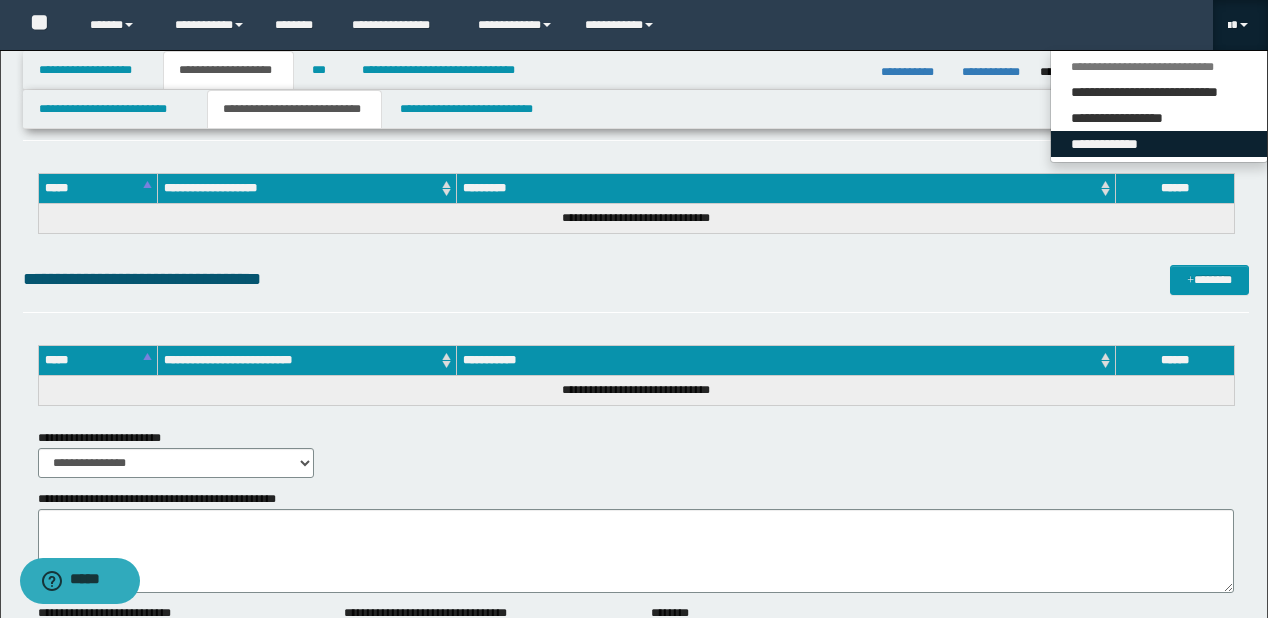 click on "**********" at bounding box center [1159, 144] 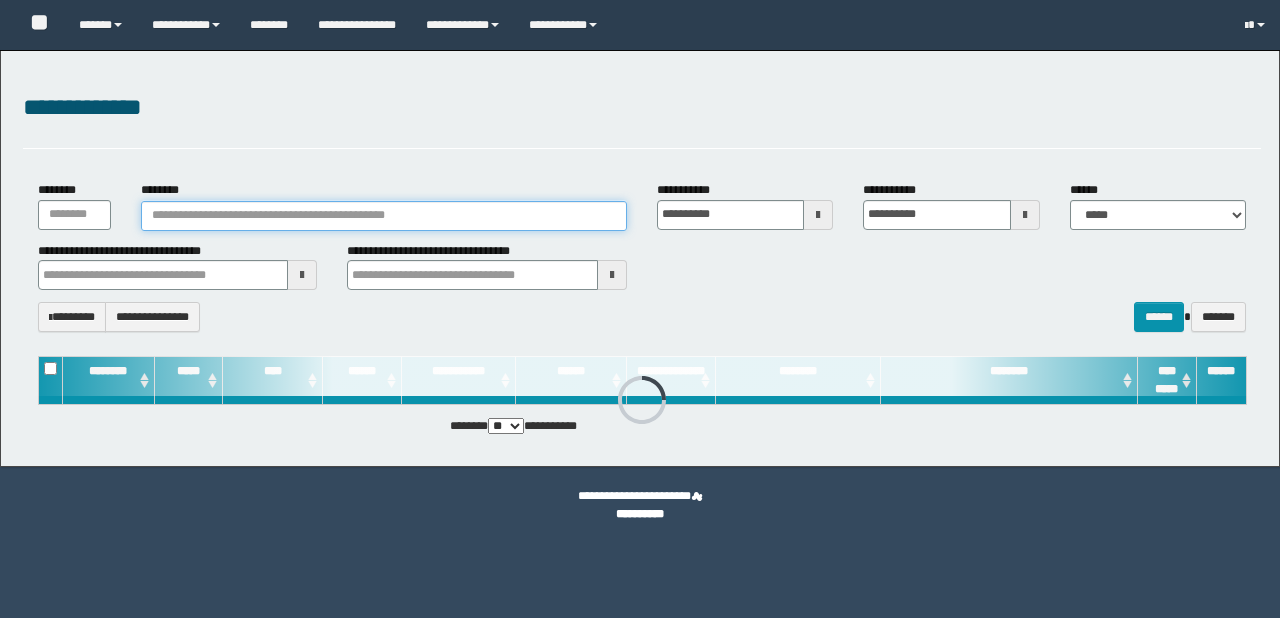 click on "********" at bounding box center (384, 216) 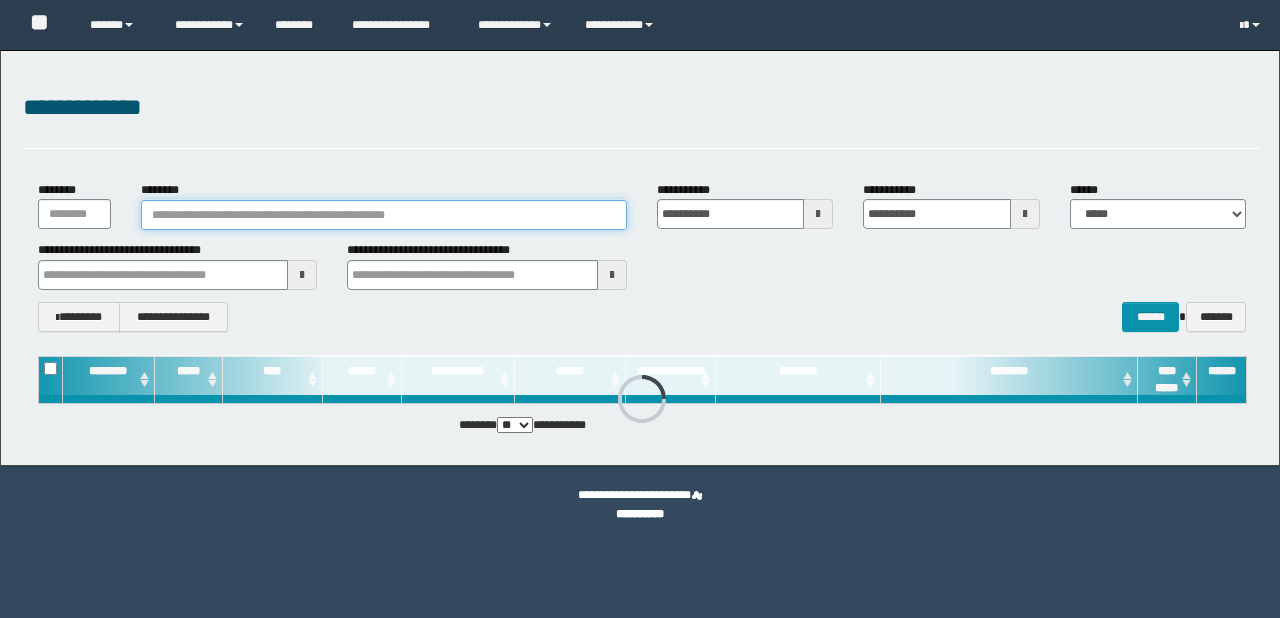 scroll, scrollTop: 0, scrollLeft: 0, axis: both 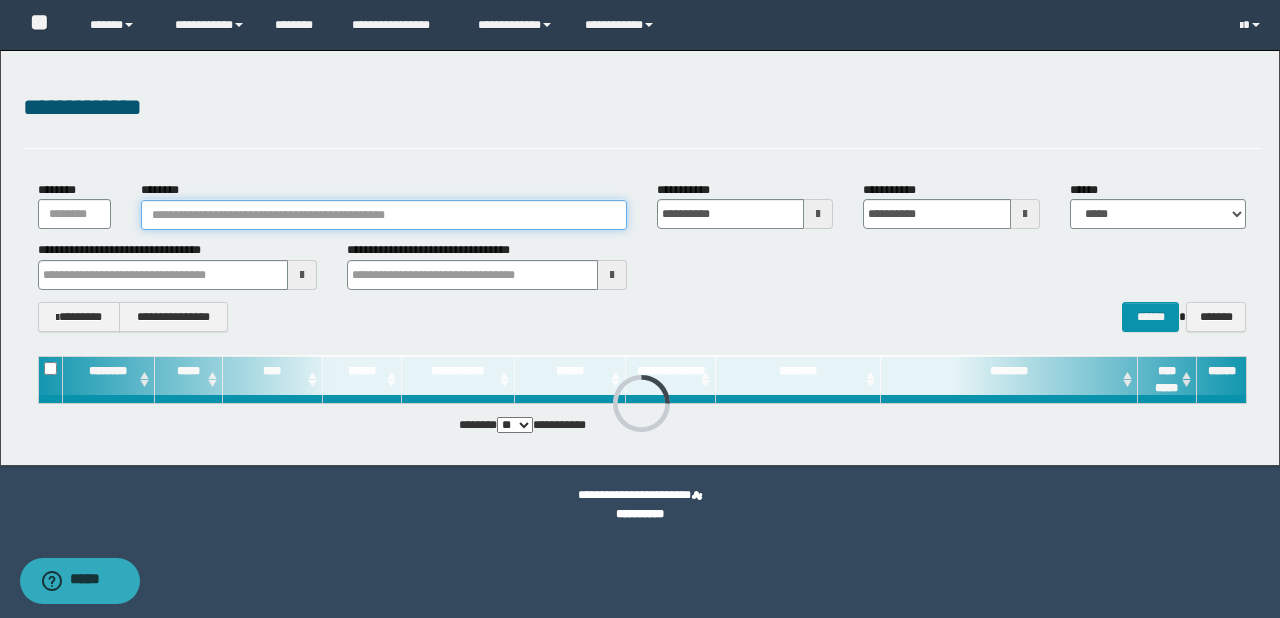 paste on "********" 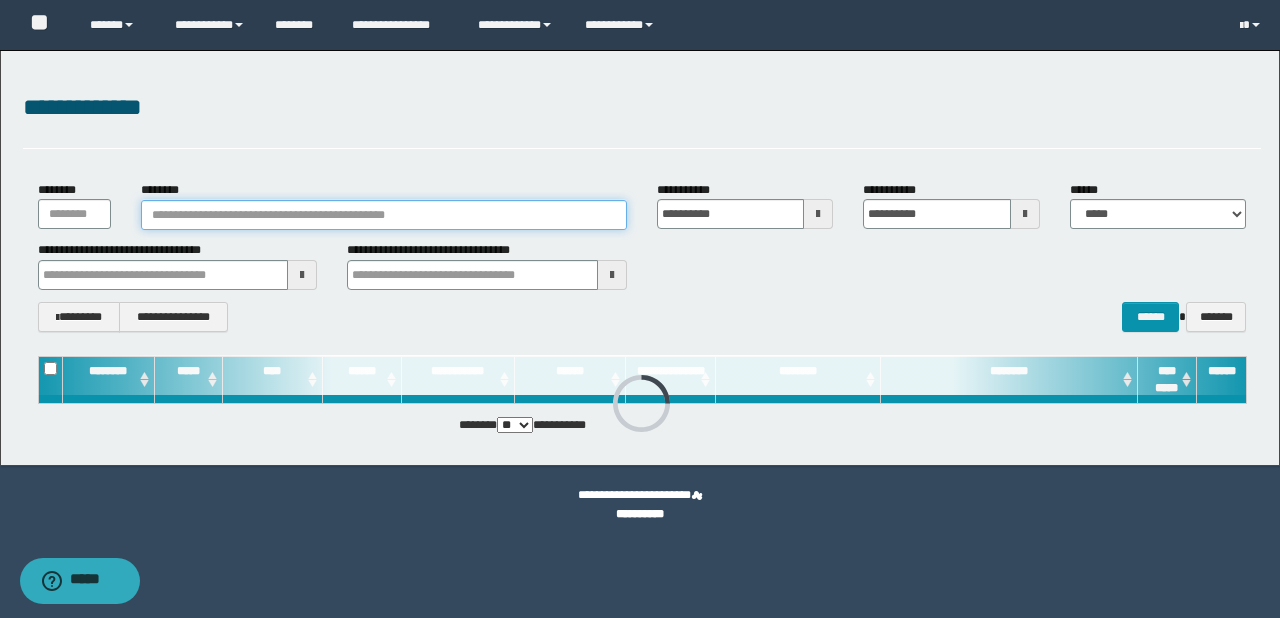 type on "********" 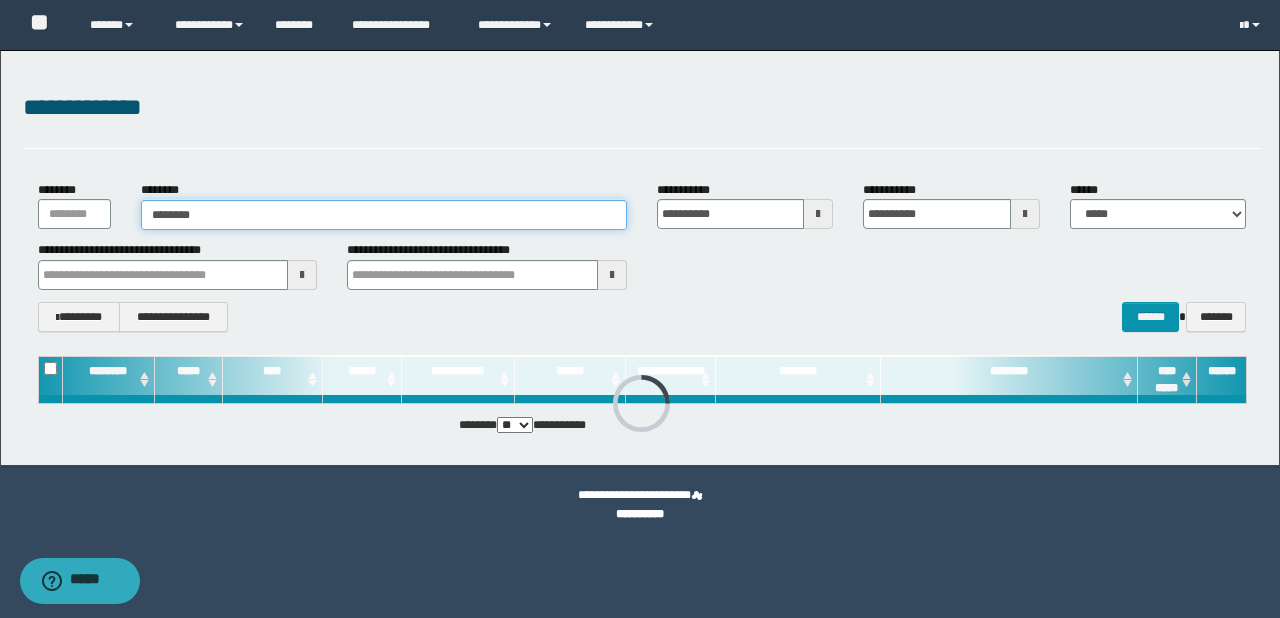 type on "********" 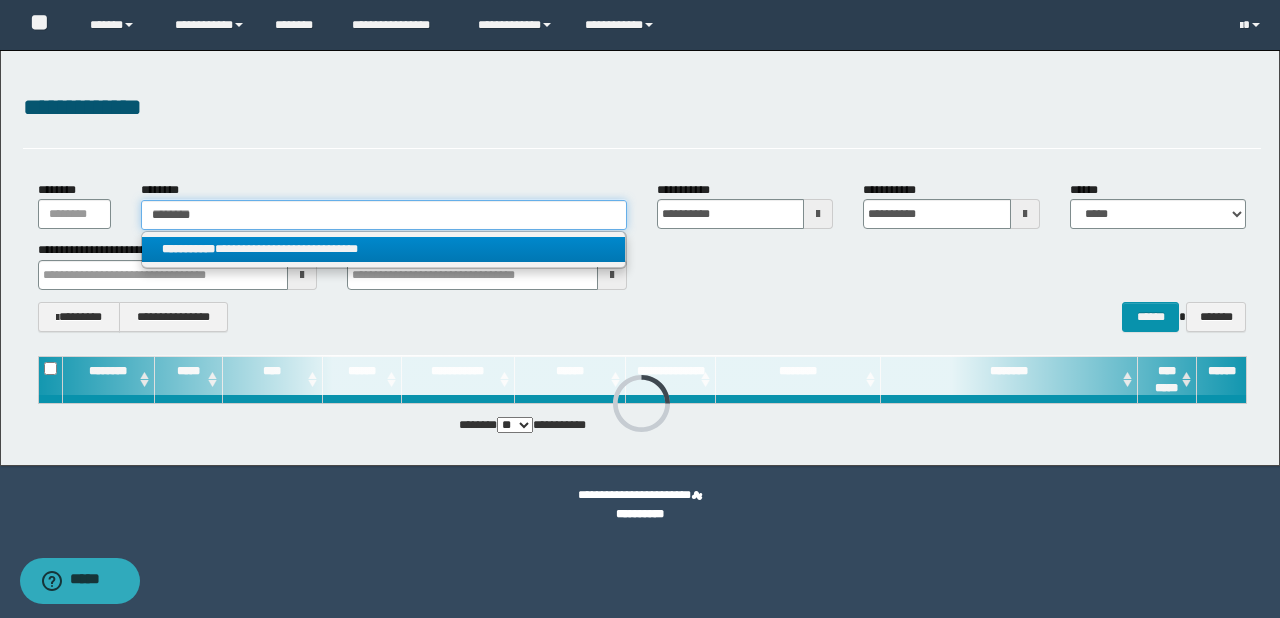 type on "********" 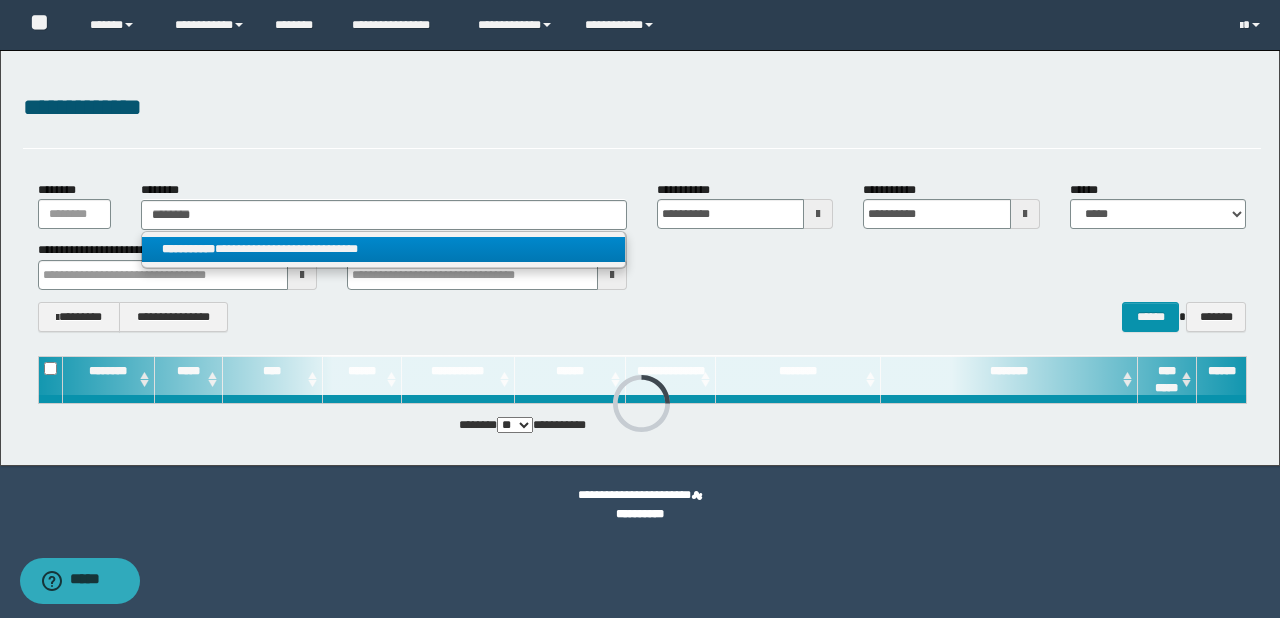click on "**********" at bounding box center [384, 249] 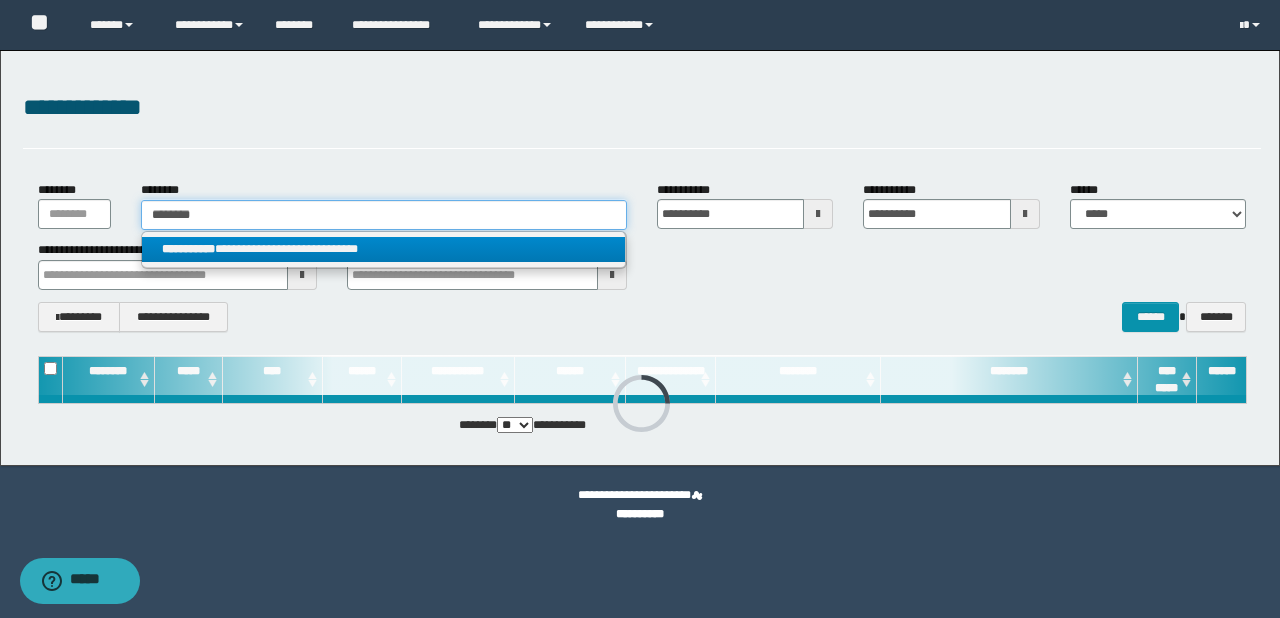type 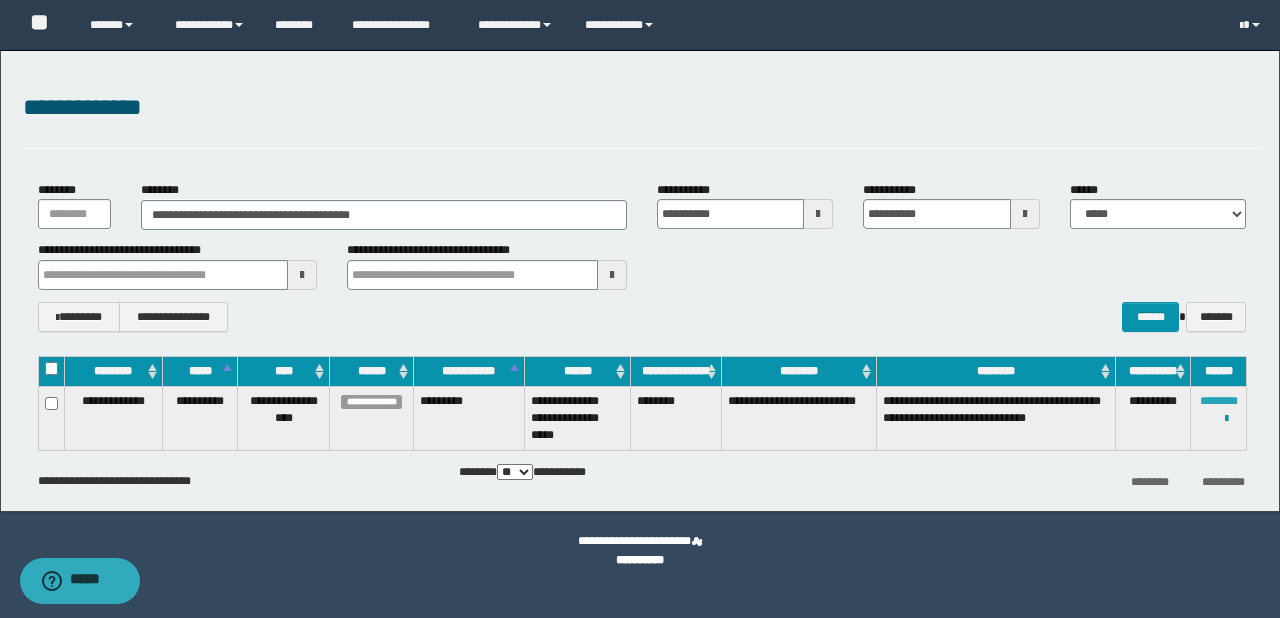 click on "********" at bounding box center [1219, 401] 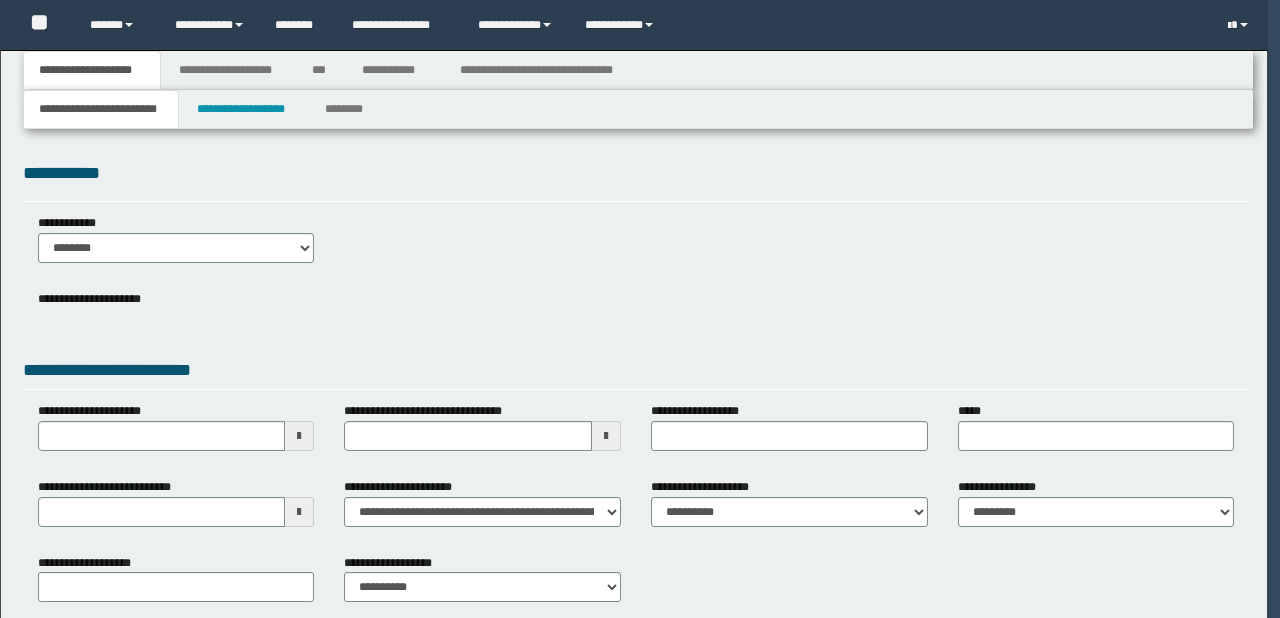 scroll, scrollTop: 0, scrollLeft: 0, axis: both 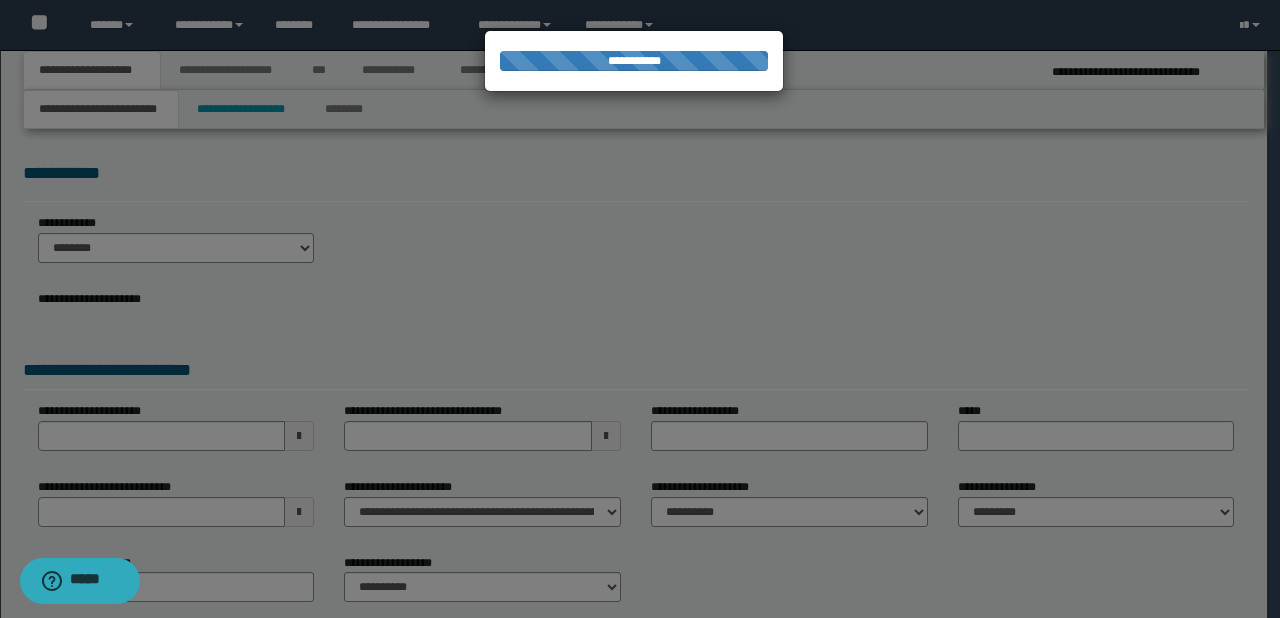 type on "**********" 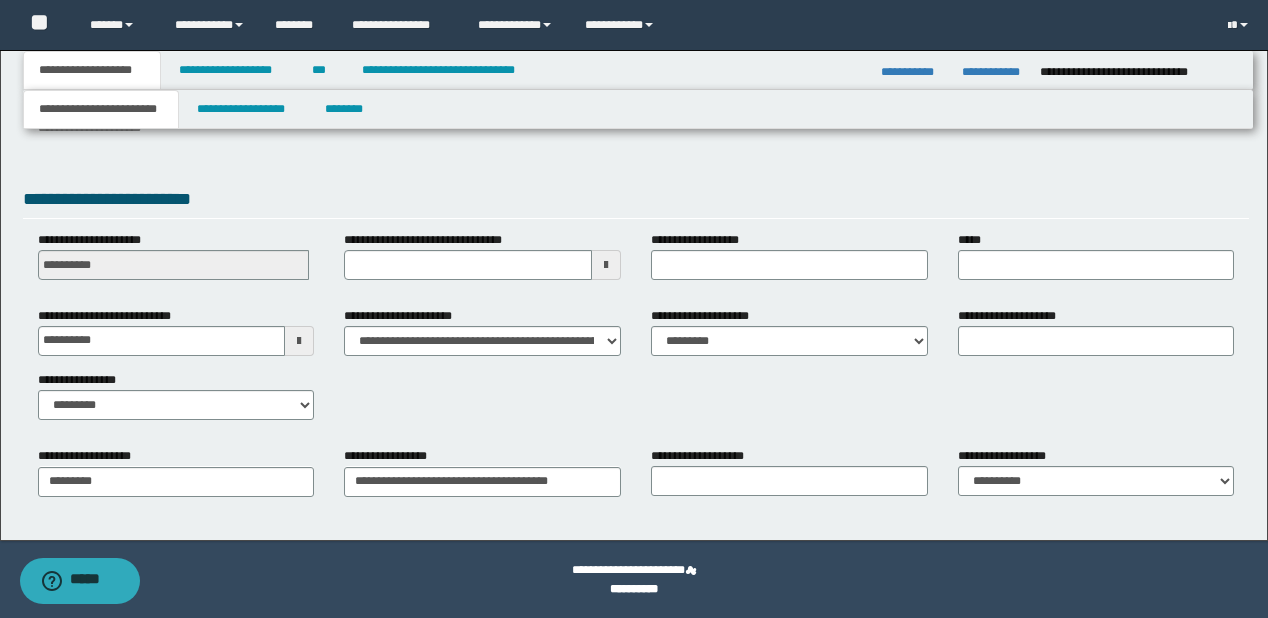 scroll, scrollTop: 8, scrollLeft: 0, axis: vertical 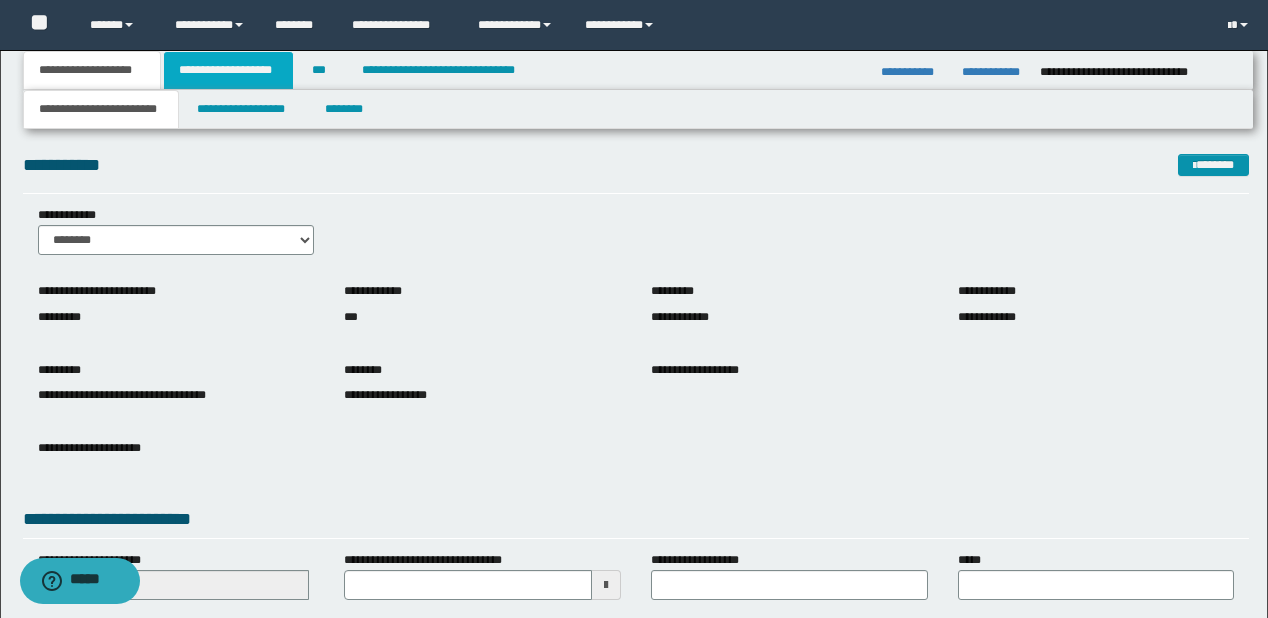 click on "**********" at bounding box center [228, 70] 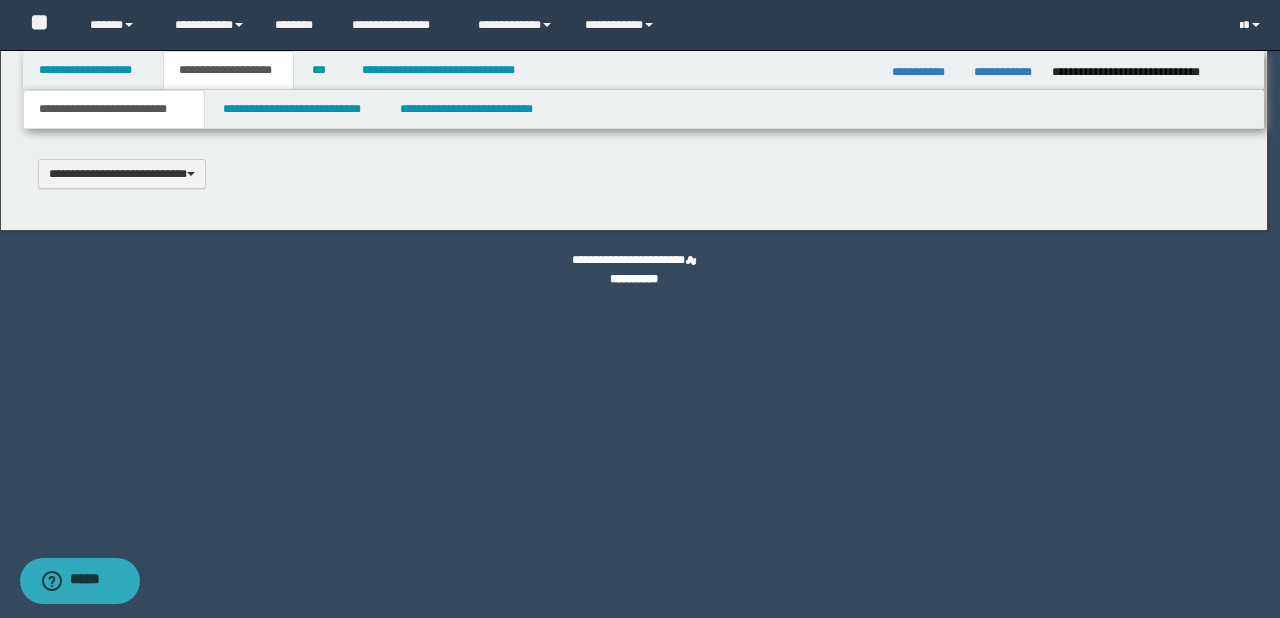 type 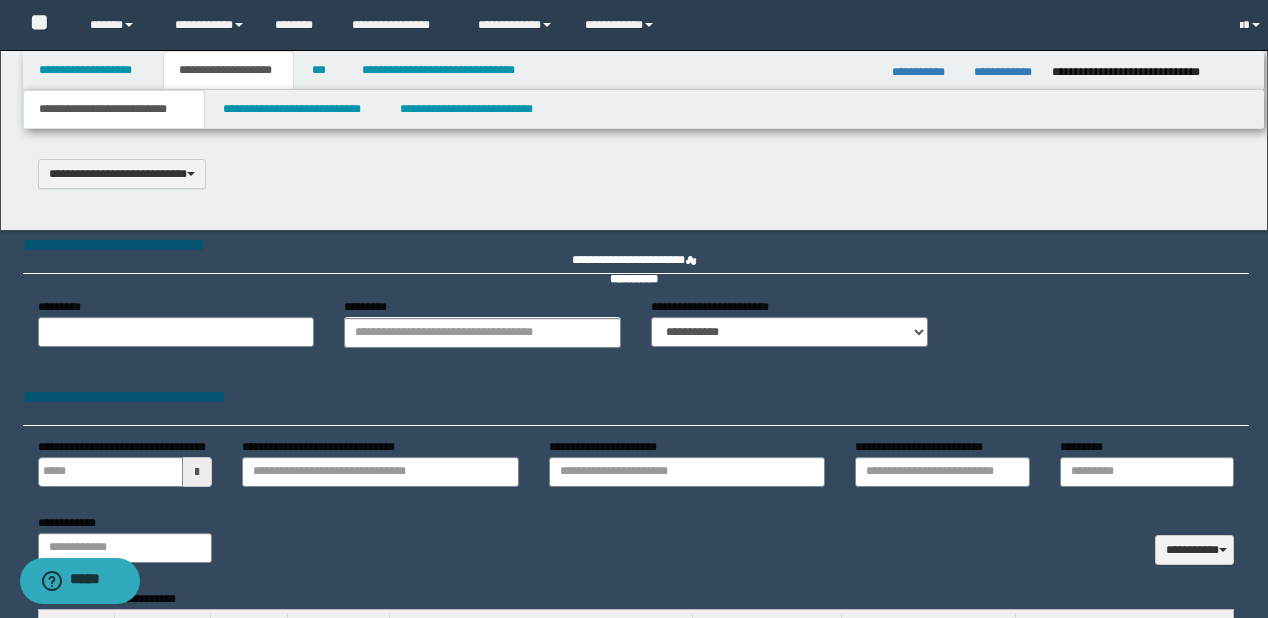 type on "********" 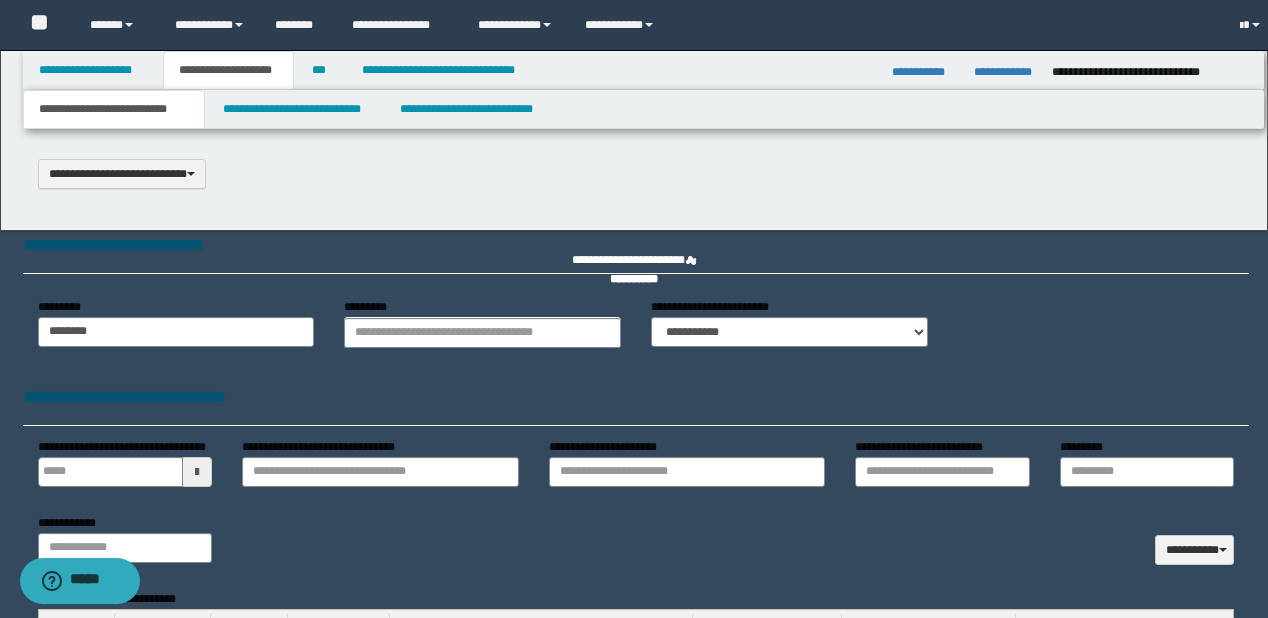 select on "*" 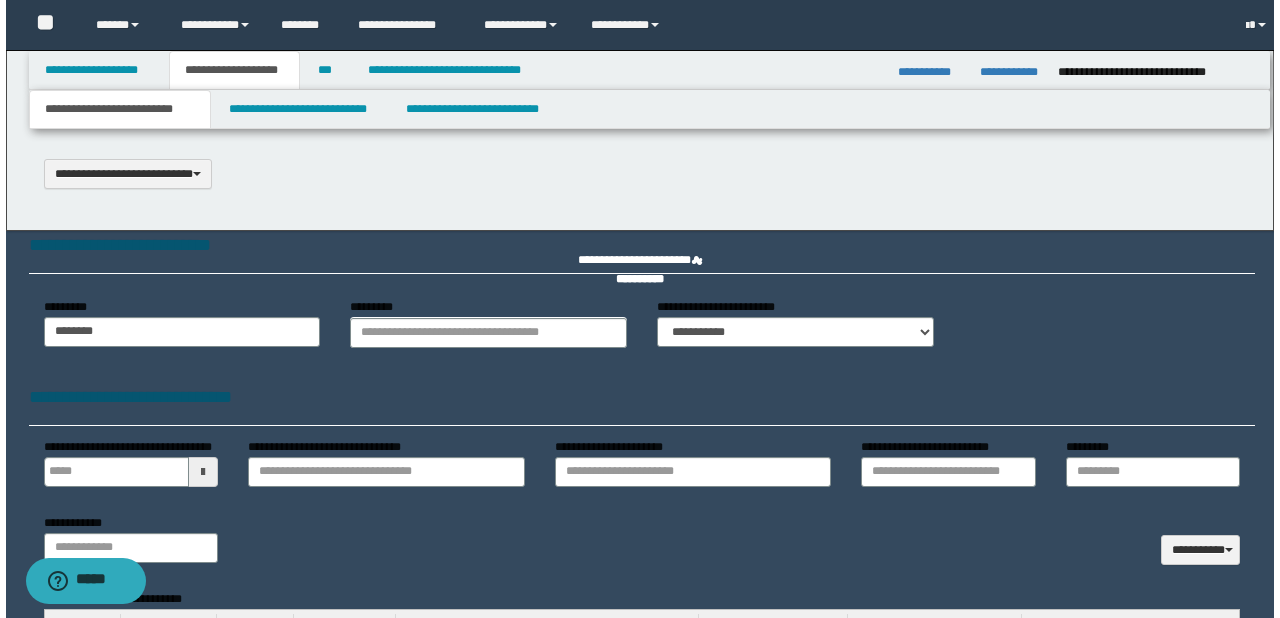 scroll, scrollTop: 0, scrollLeft: 0, axis: both 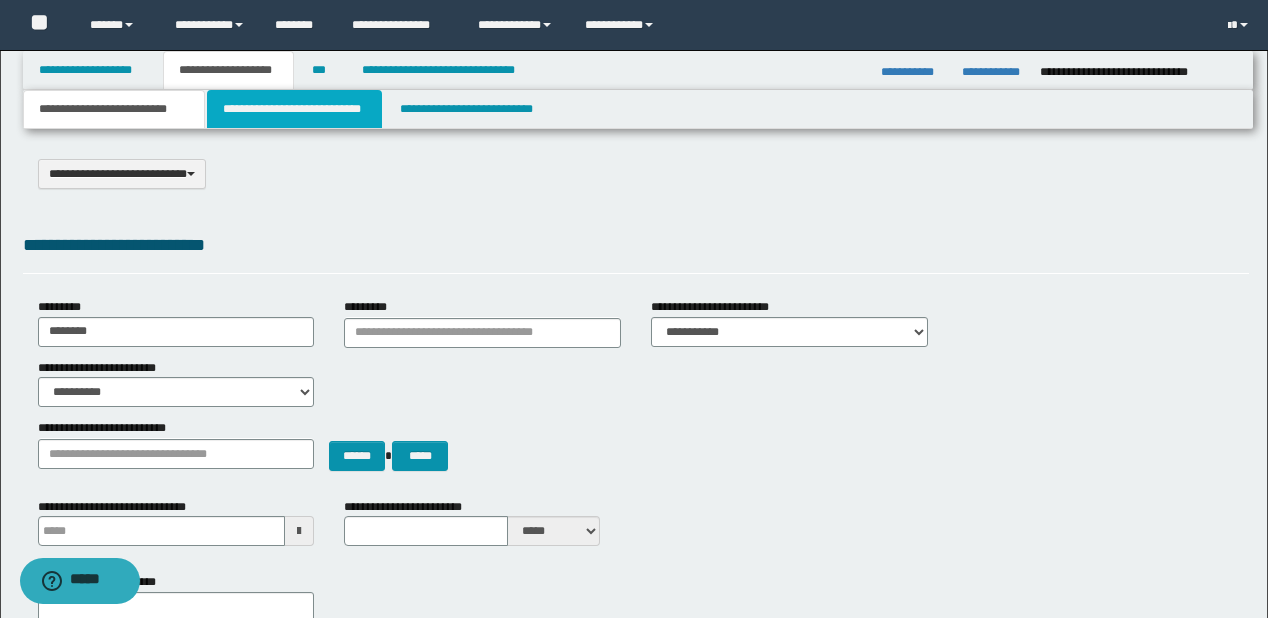 click on "**********" at bounding box center (294, 109) 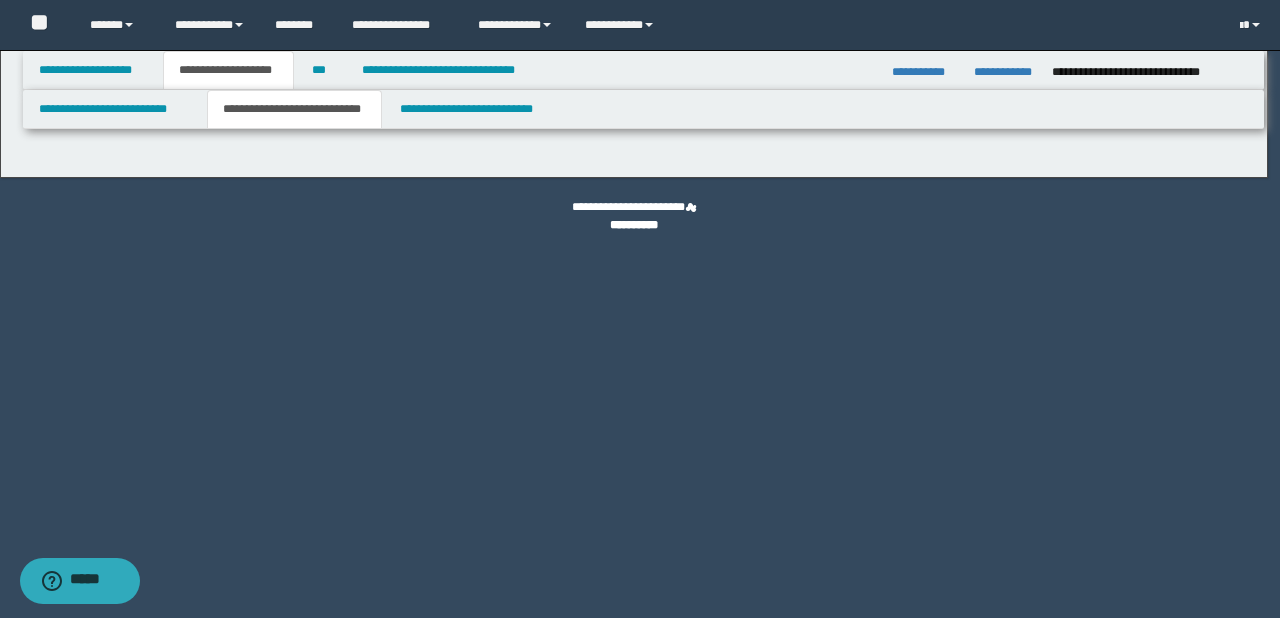 select on "*" 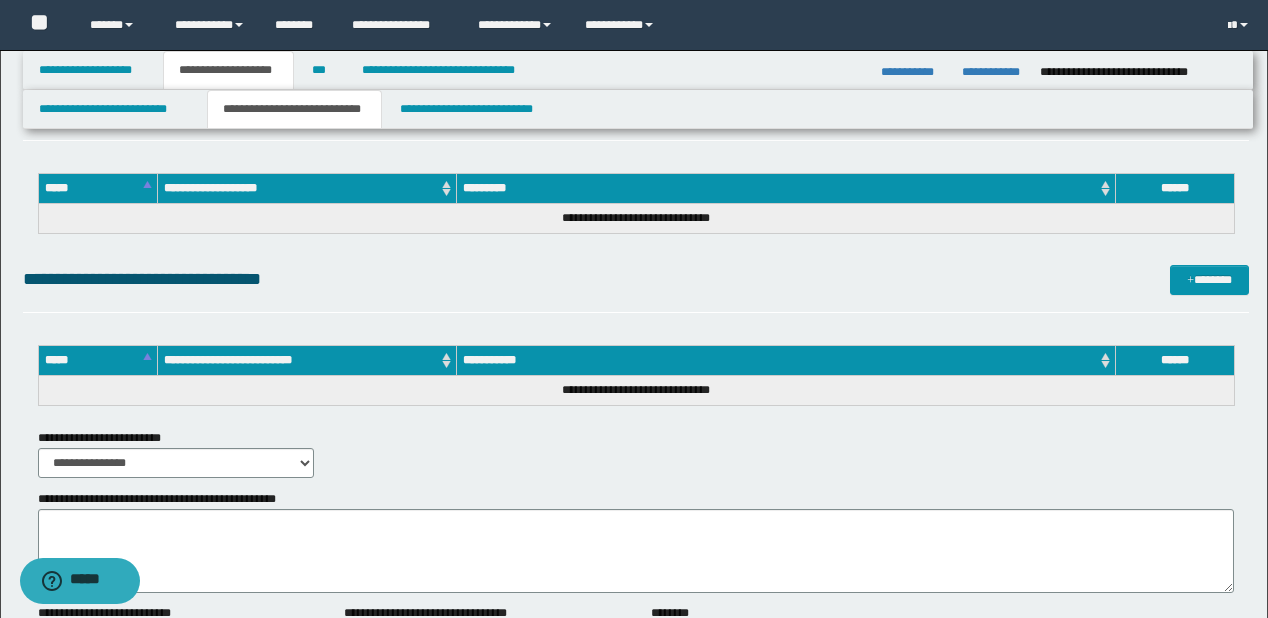 scroll, scrollTop: 4880, scrollLeft: 0, axis: vertical 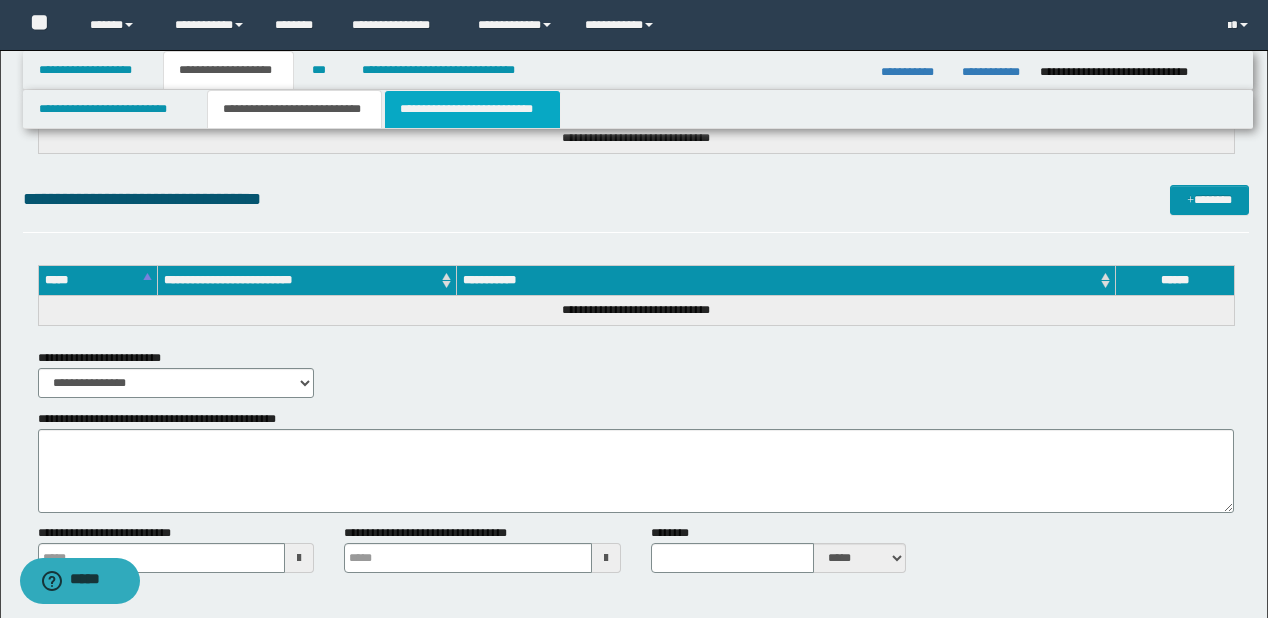 click on "**********" at bounding box center [472, 109] 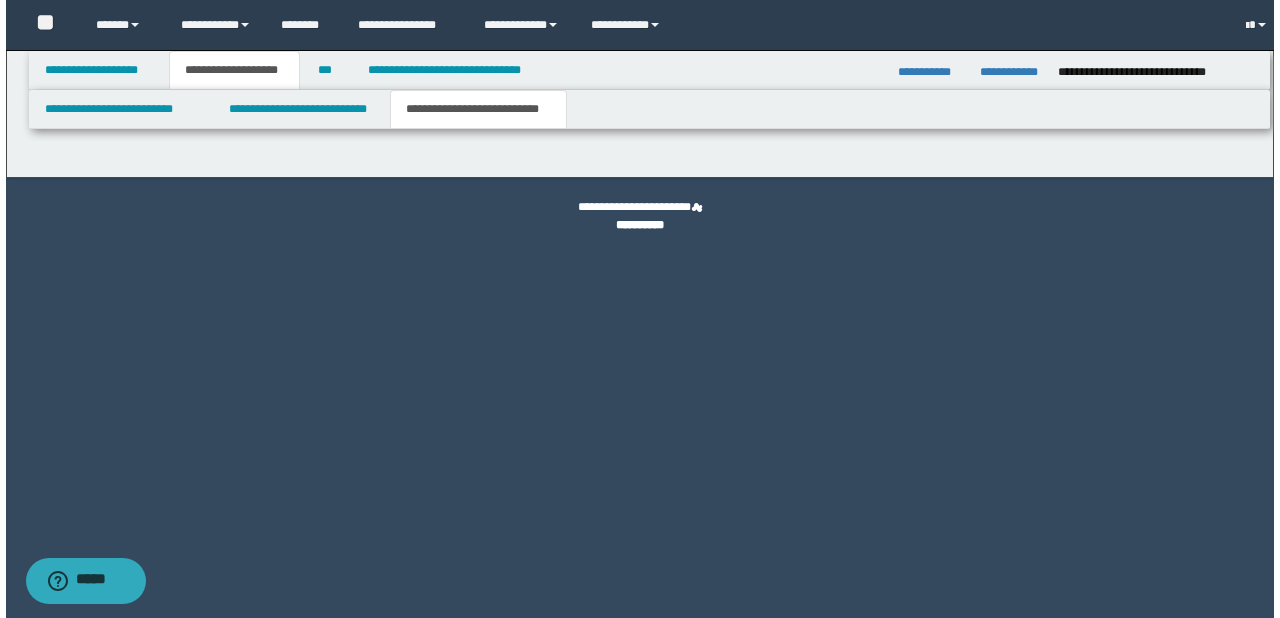 scroll, scrollTop: 0, scrollLeft: 0, axis: both 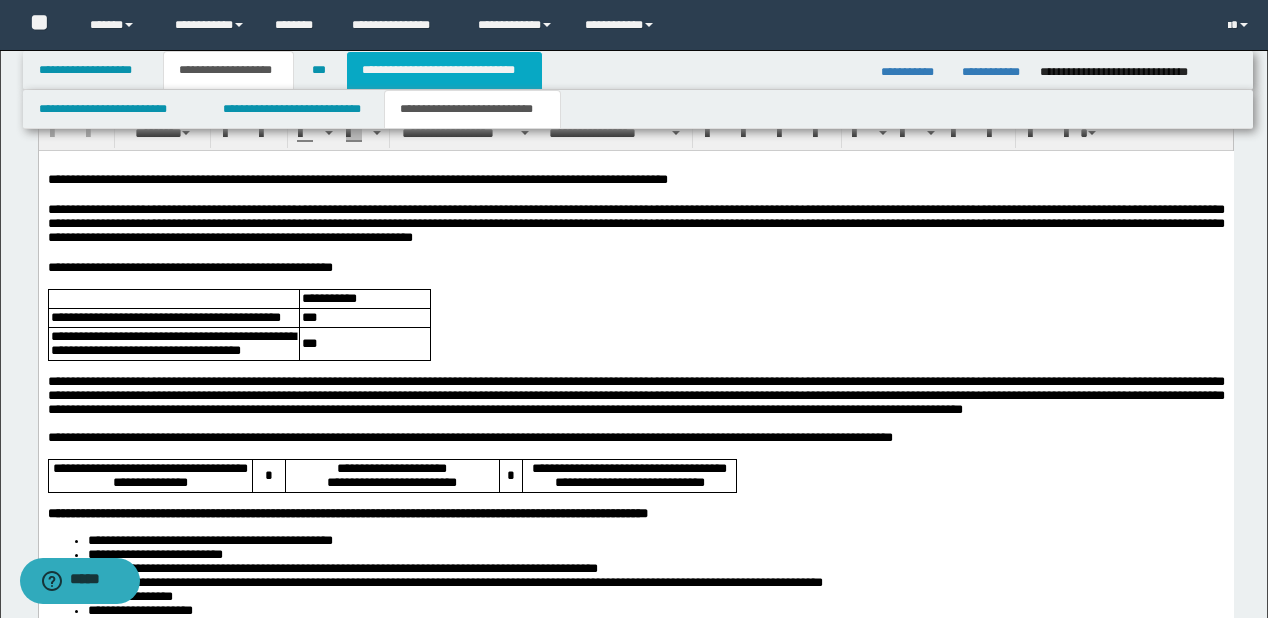 click on "**********" at bounding box center [444, 70] 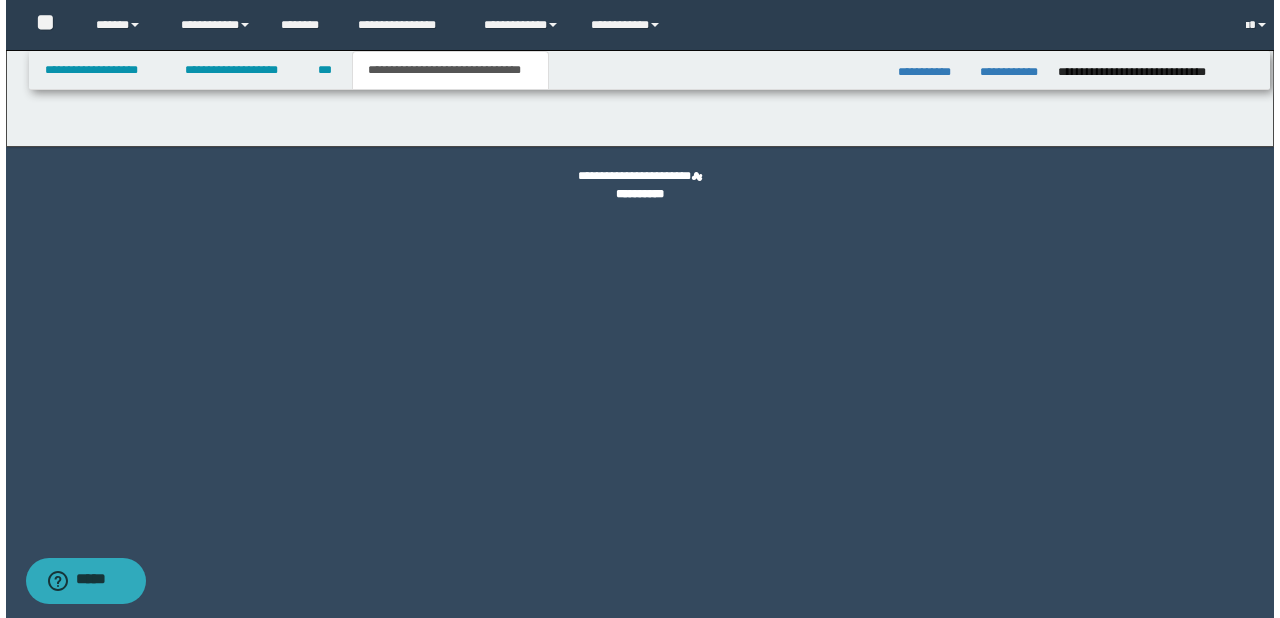 scroll, scrollTop: 0, scrollLeft: 0, axis: both 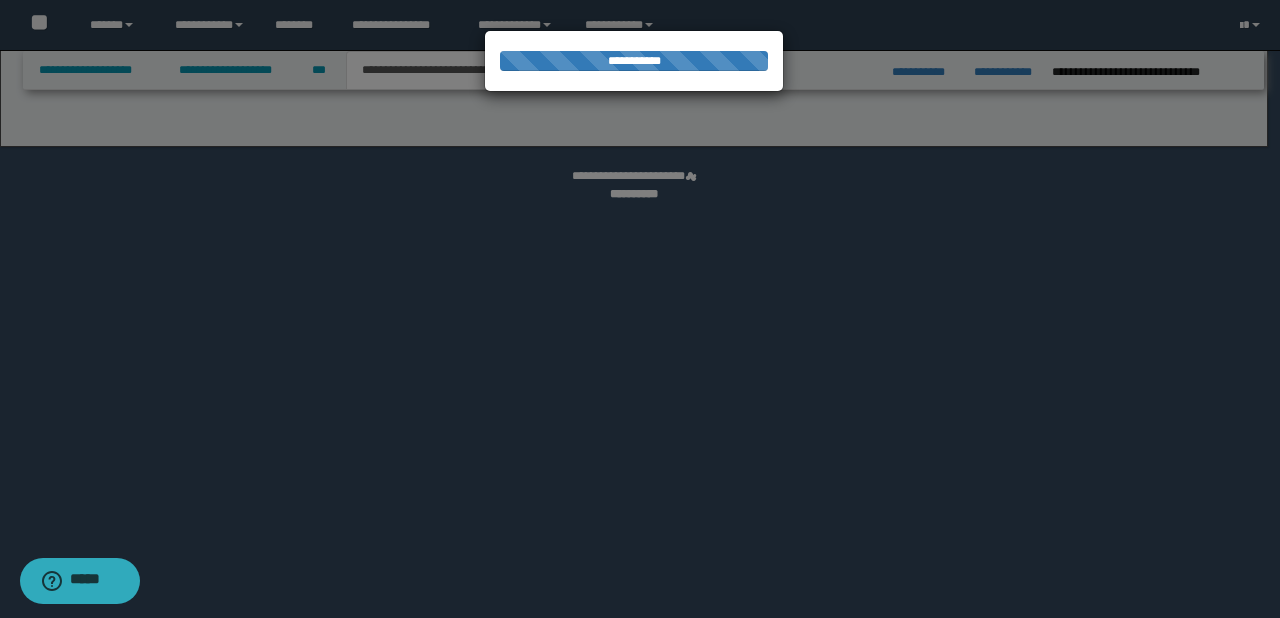 select on "*" 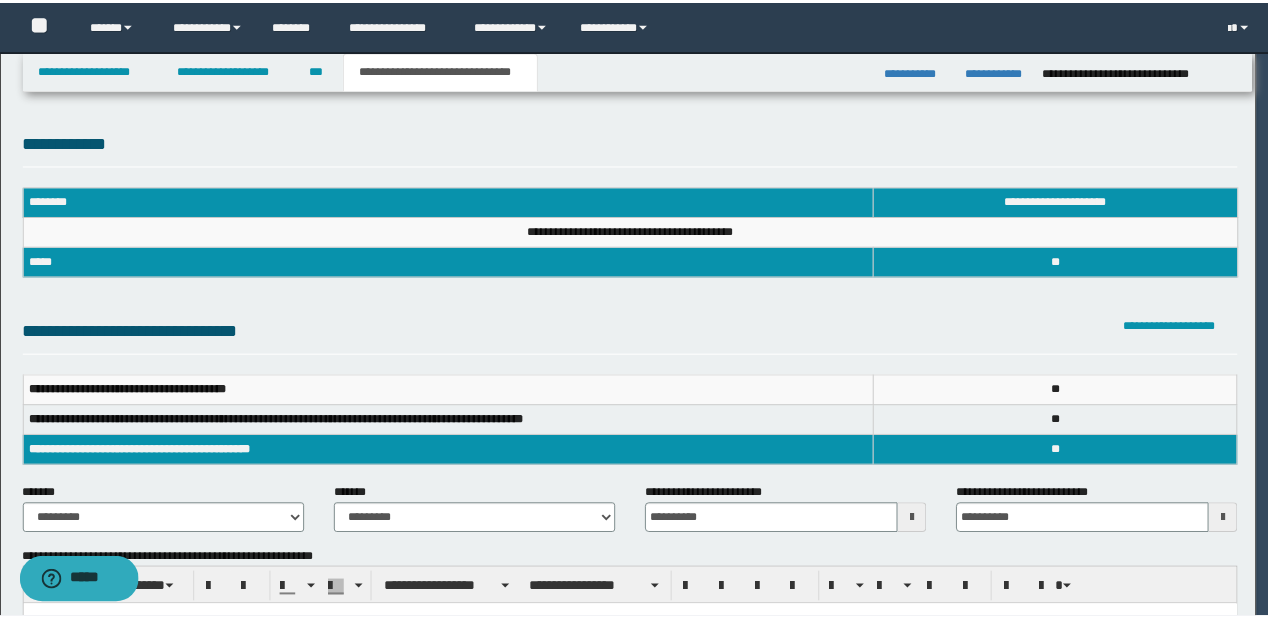 scroll, scrollTop: 0, scrollLeft: 0, axis: both 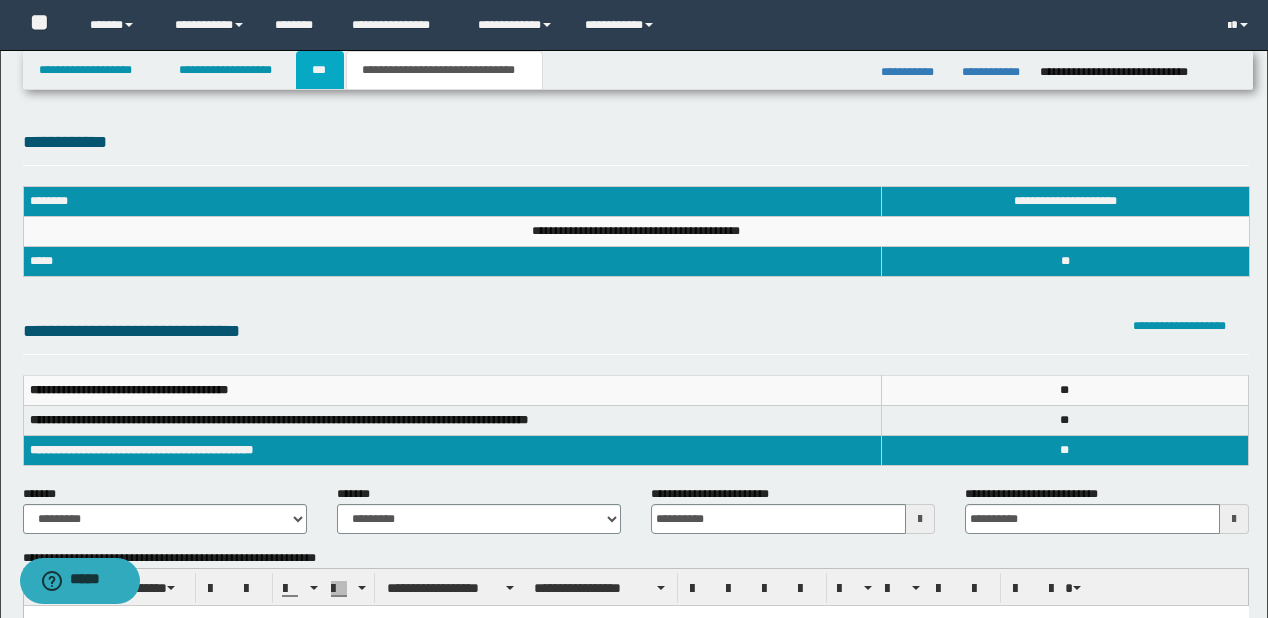 click on "***" at bounding box center (320, 70) 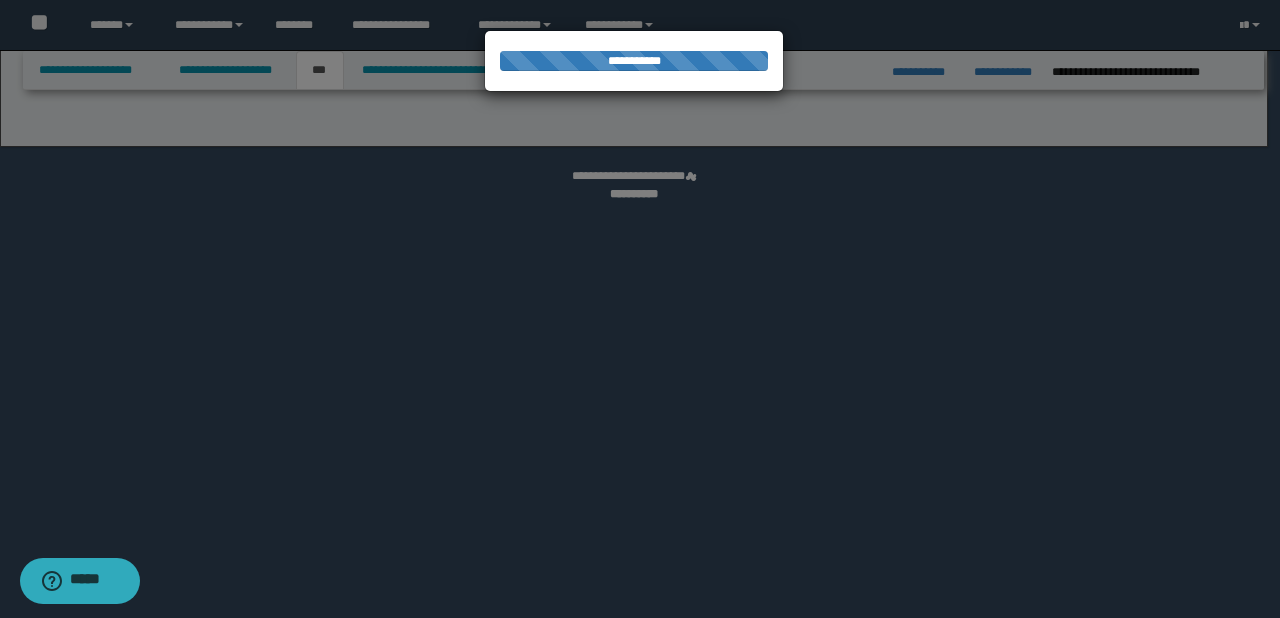 select on "**" 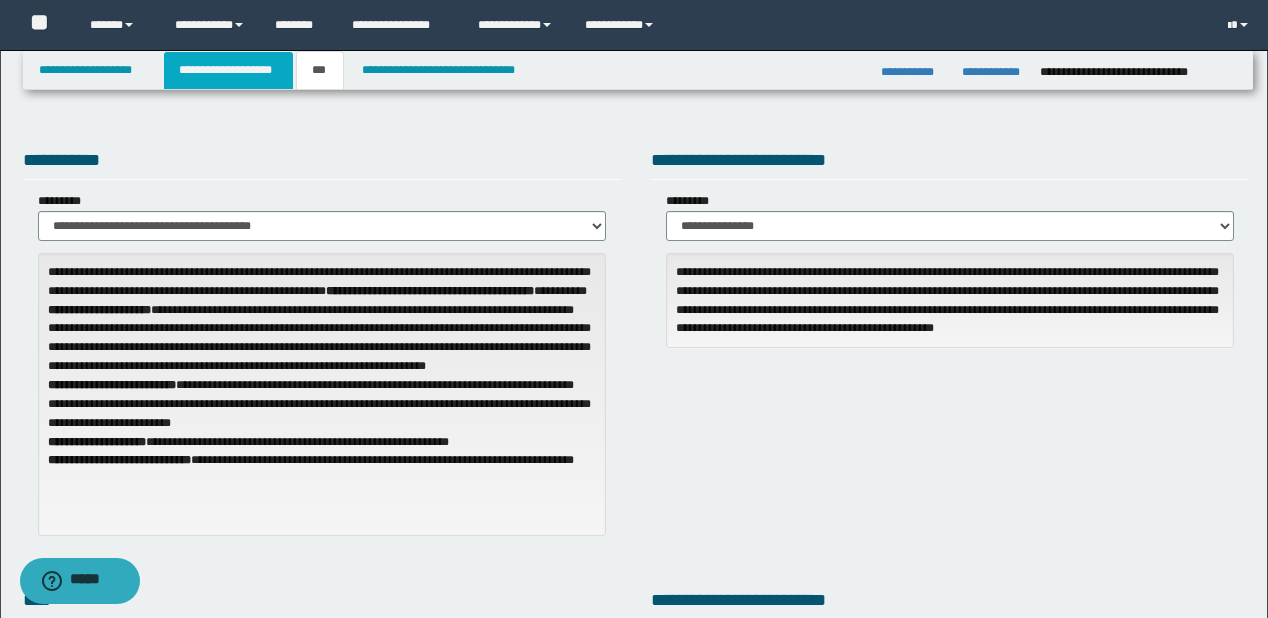 click on "**********" at bounding box center (228, 70) 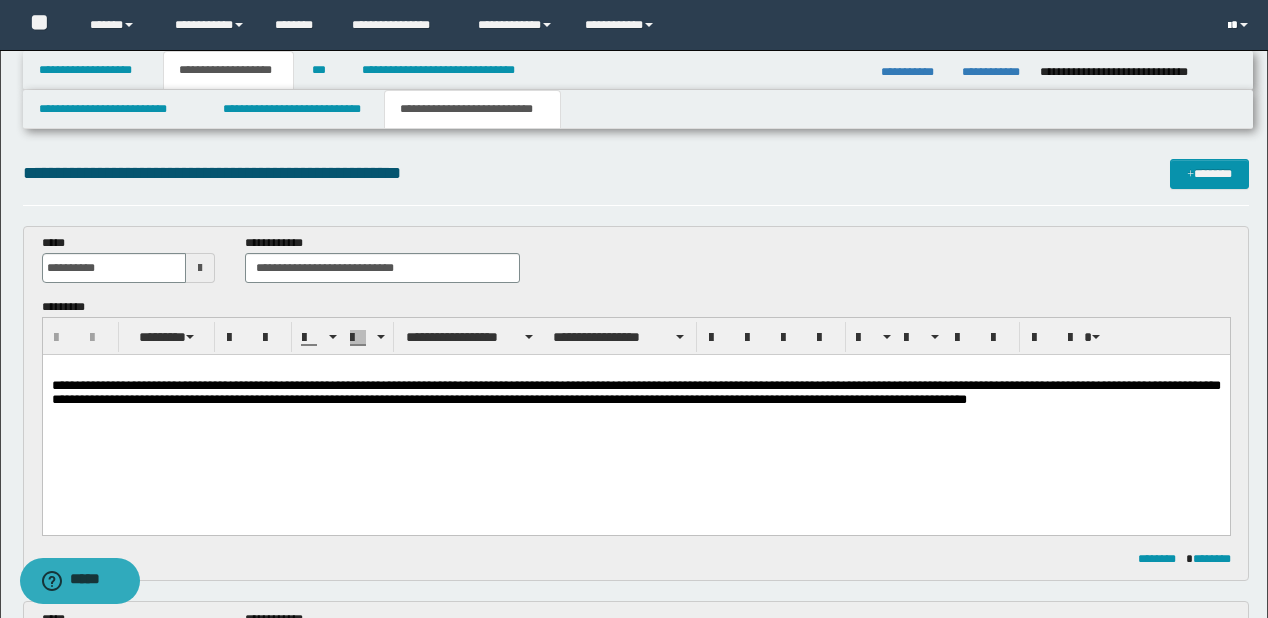 click at bounding box center (1240, 25) 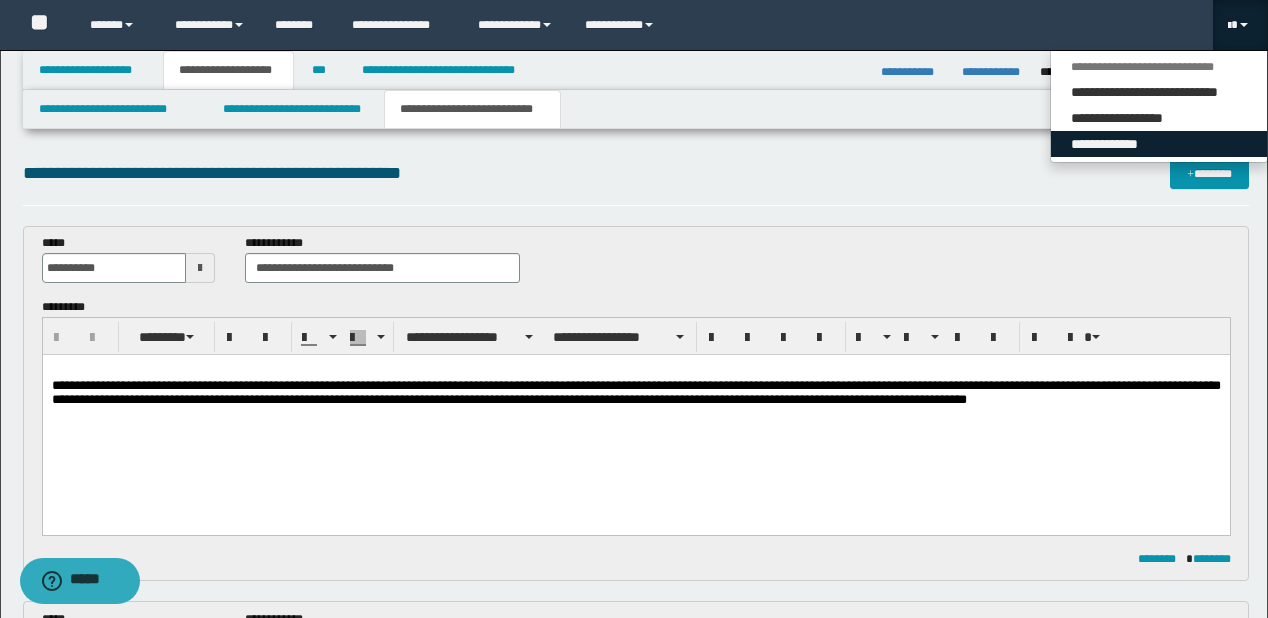 click on "**********" at bounding box center (1159, 144) 